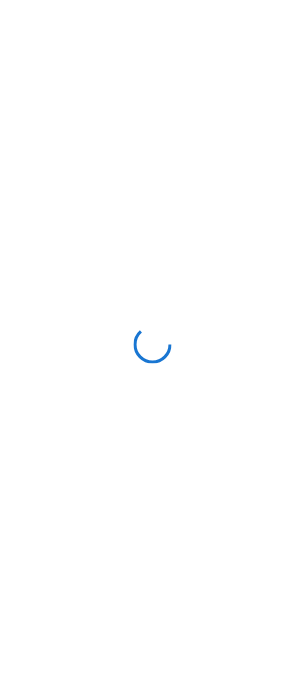 scroll, scrollTop: 0, scrollLeft: 0, axis: both 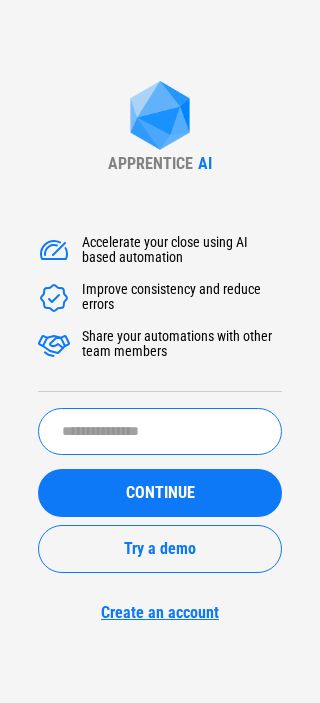 click at bounding box center [160, 431] 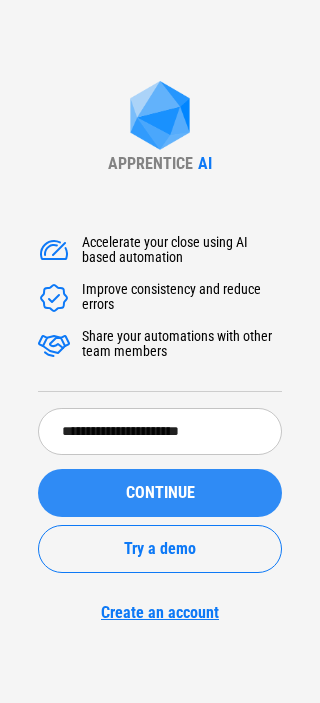 click on "CONTINUE" at bounding box center (160, 493) 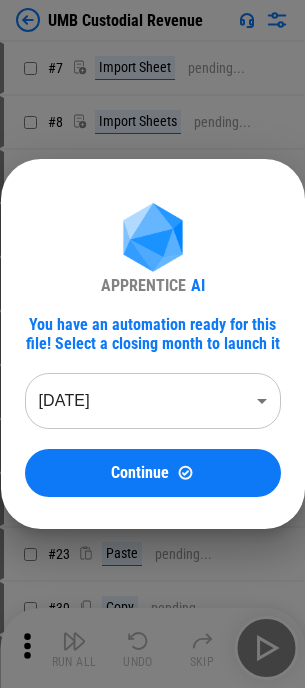 click on "Continue" at bounding box center [140, 473] 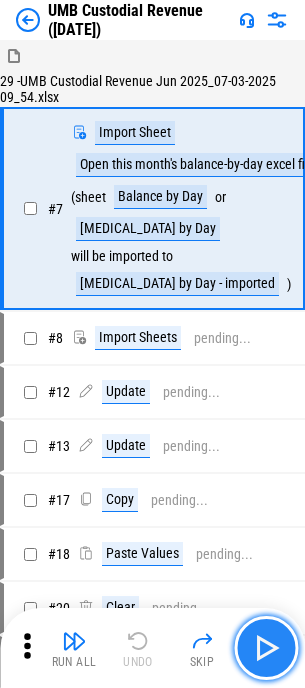click at bounding box center (266, 648) 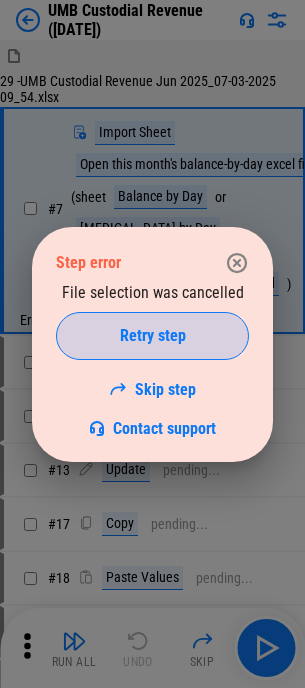 click on "Retry step" at bounding box center [152, 336] 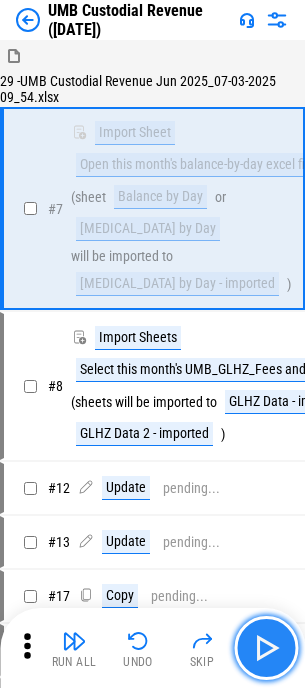 click at bounding box center [266, 648] 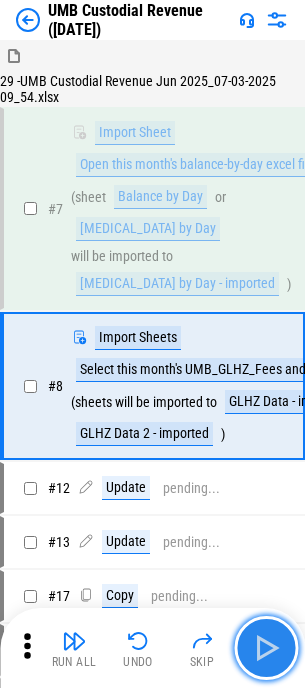 click at bounding box center [266, 648] 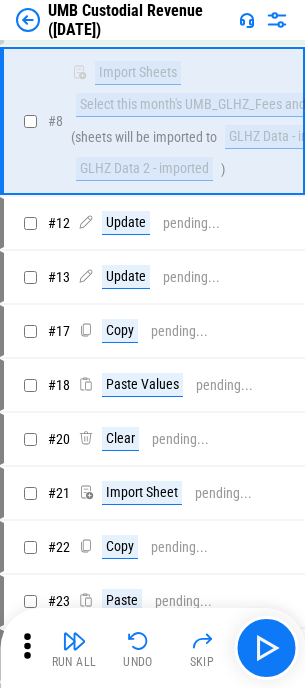 scroll, scrollTop: 300, scrollLeft: 0, axis: vertical 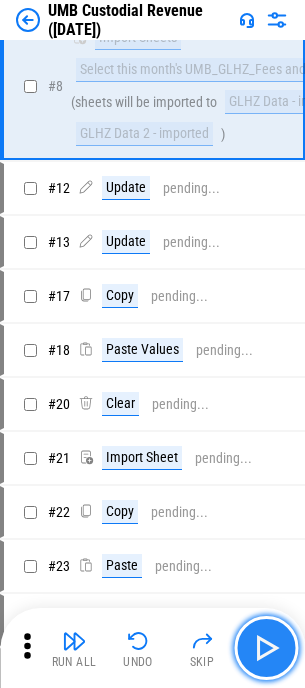 click at bounding box center (266, 648) 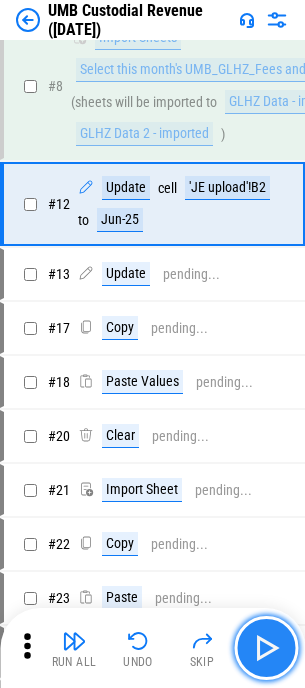 click at bounding box center [266, 648] 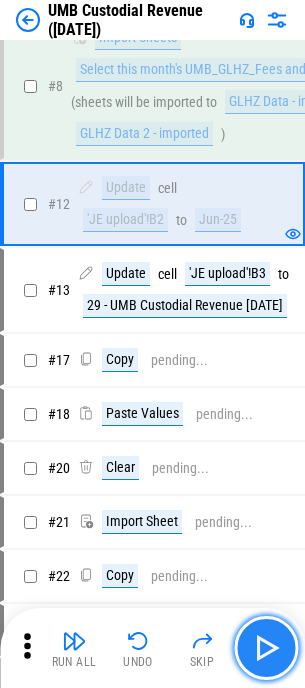 click at bounding box center [266, 648] 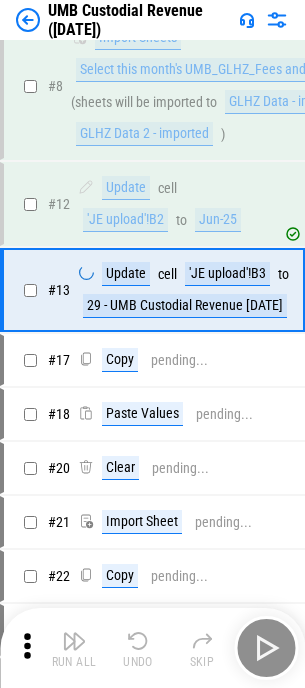 click on "Run All Undo Skip" at bounding box center [154, 648] 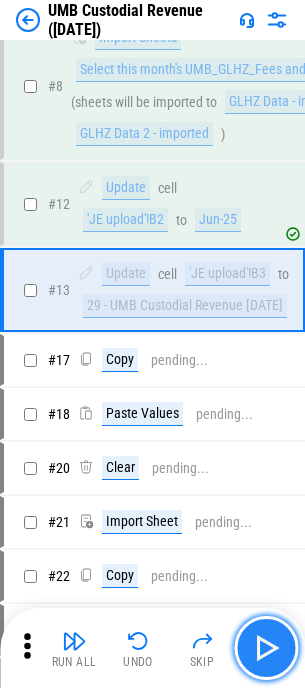 click at bounding box center (266, 648) 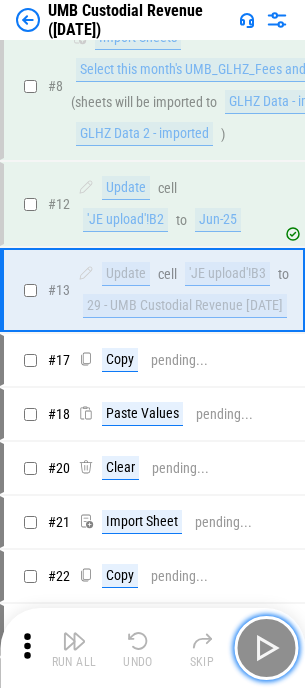 click at bounding box center [266, 648] 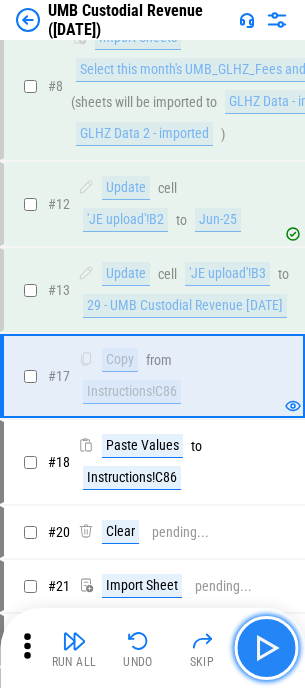 click at bounding box center (266, 648) 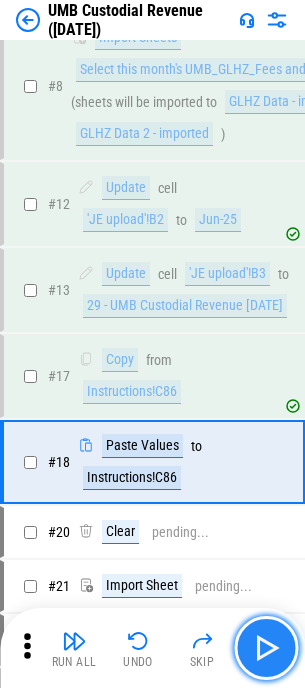 click at bounding box center (266, 648) 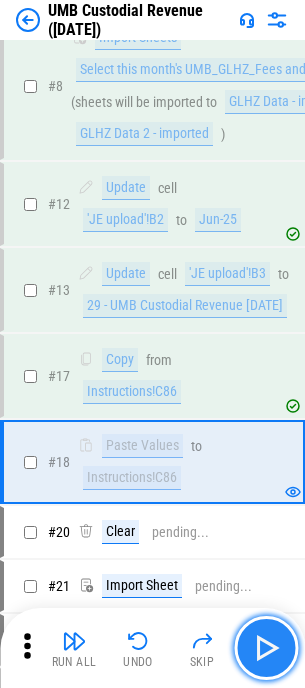click at bounding box center [266, 648] 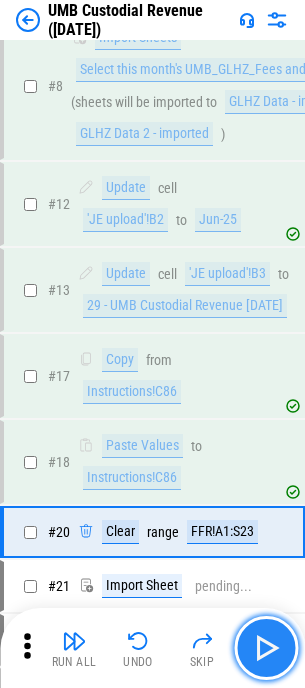 click at bounding box center (266, 648) 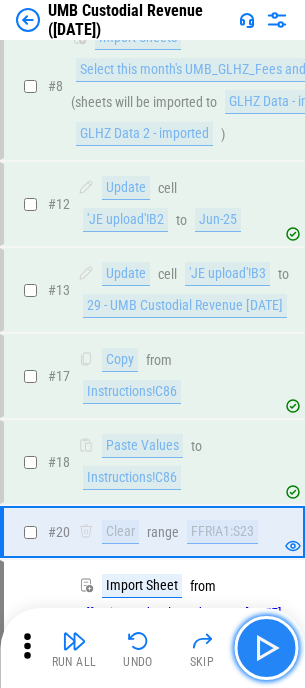 click at bounding box center [266, 648] 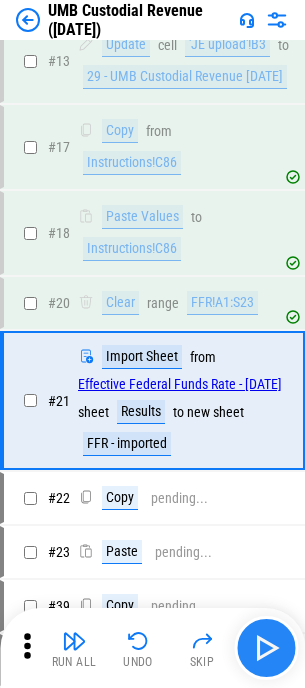 scroll, scrollTop: 533, scrollLeft: 0, axis: vertical 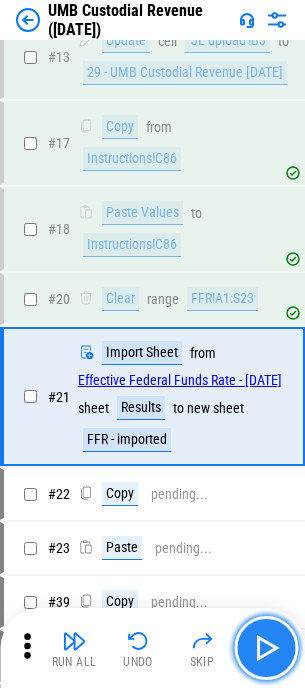 click at bounding box center [266, 648] 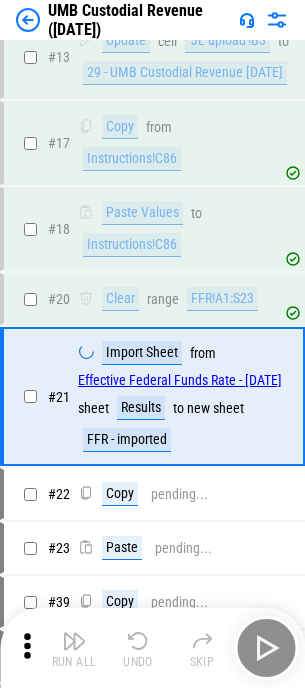 click on "Run All Undo Skip" at bounding box center [154, 648] 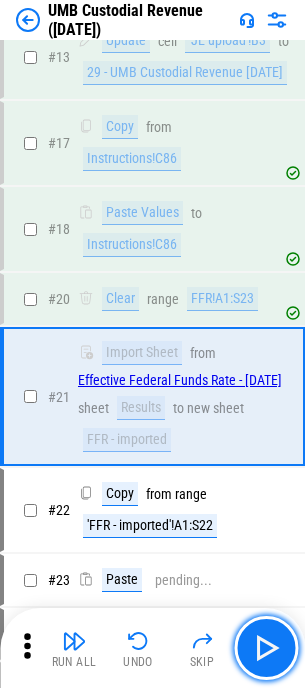 click at bounding box center (266, 648) 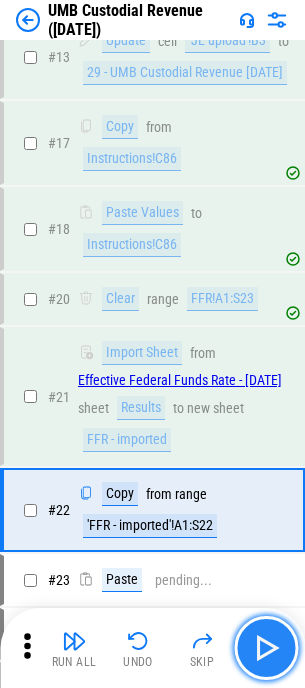 click at bounding box center [266, 648] 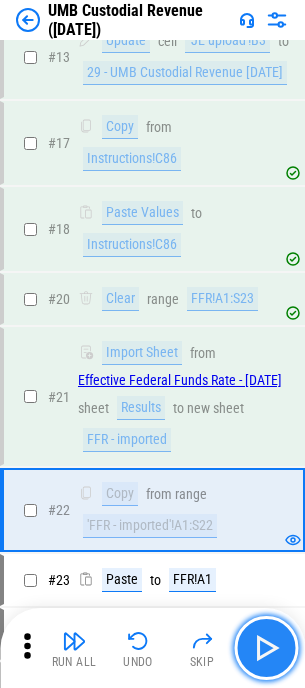 click at bounding box center (266, 648) 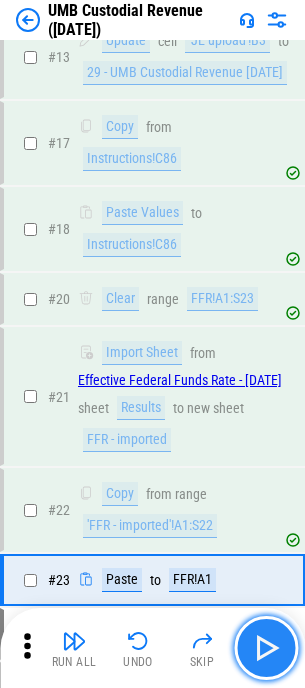 click at bounding box center (266, 648) 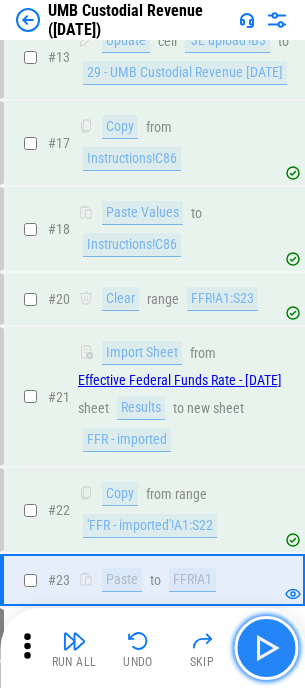 click at bounding box center [266, 648] 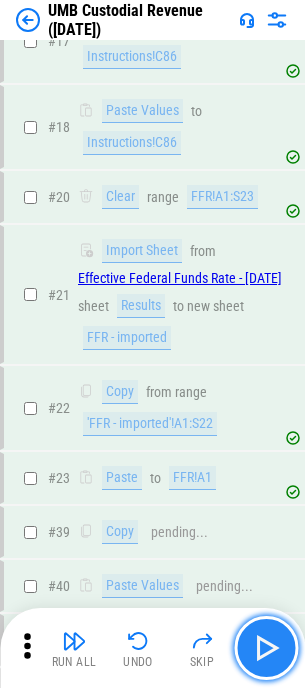 click at bounding box center (266, 648) 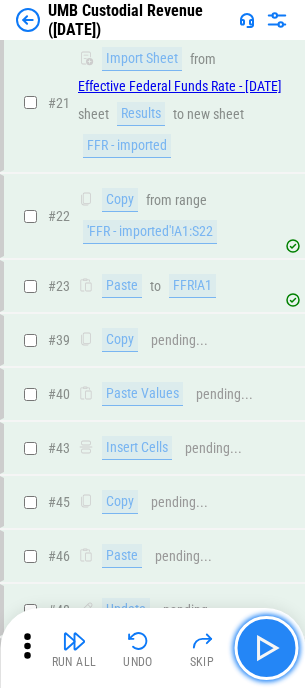 click at bounding box center (266, 648) 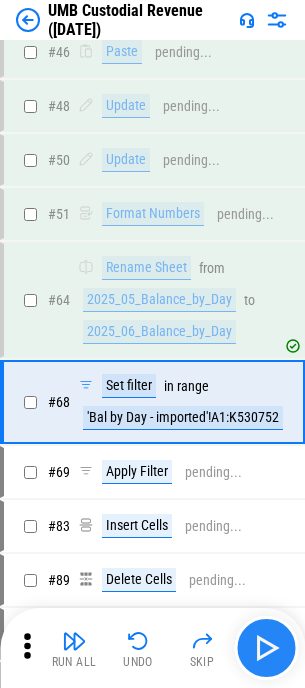 scroll, scrollTop: 1336, scrollLeft: 0, axis: vertical 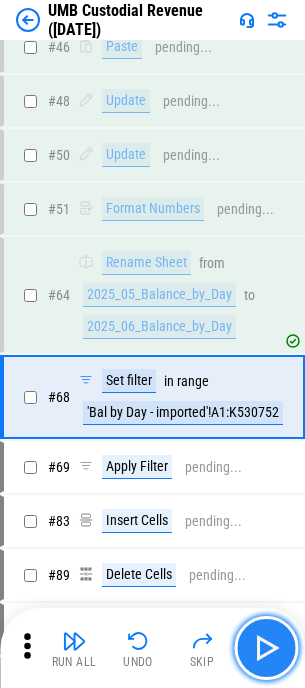 click at bounding box center (266, 648) 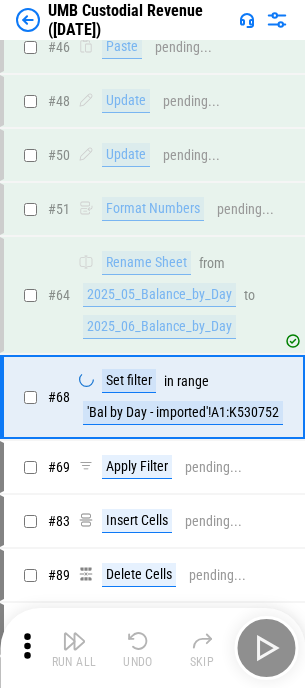 click on "Run All Undo Skip" at bounding box center (154, 648) 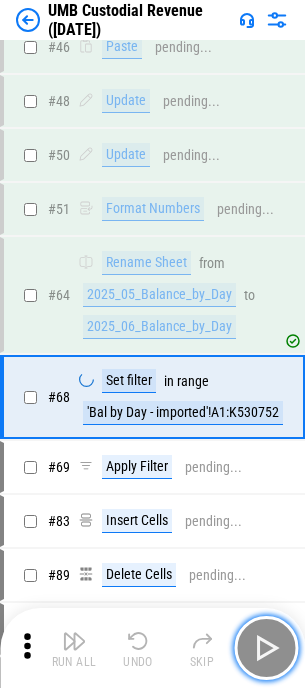 click at bounding box center (266, 648) 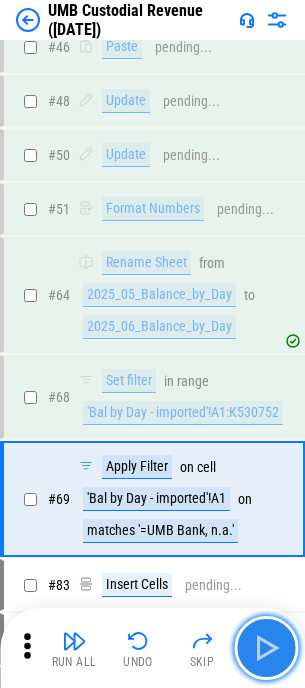 click at bounding box center (266, 648) 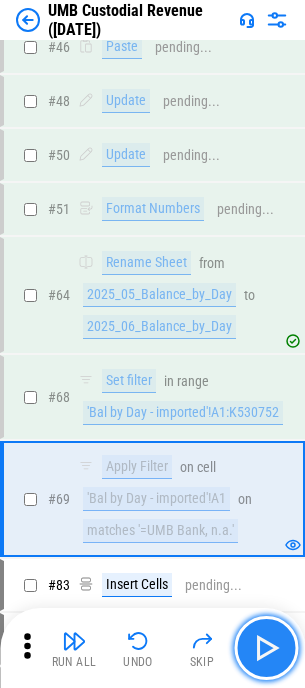 click at bounding box center [266, 648] 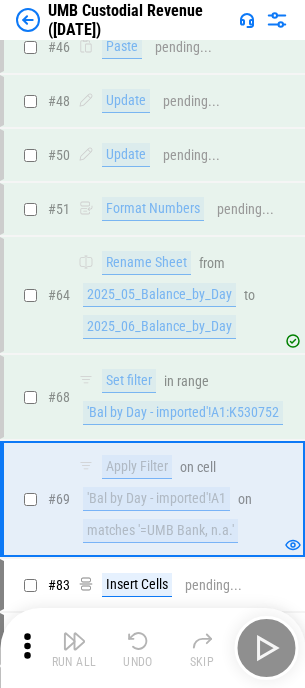 click on "Run All Undo Skip" at bounding box center (154, 648) 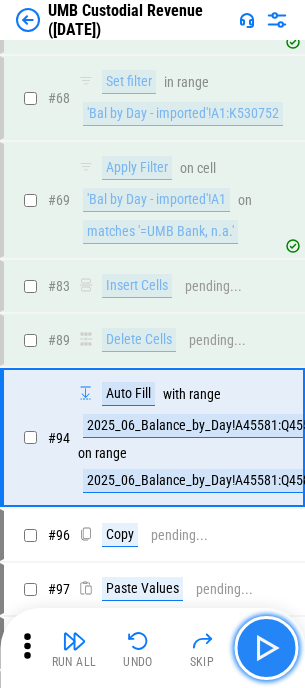 click at bounding box center (266, 648) 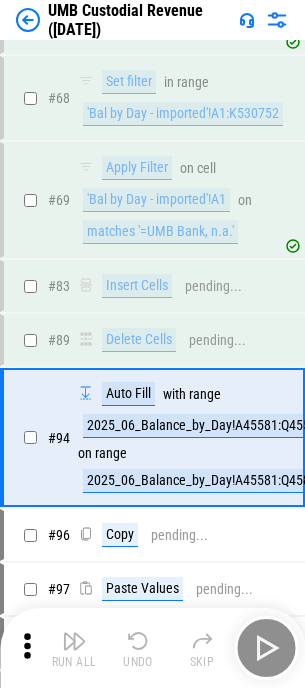 scroll, scrollTop: 1676, scrollLeft: 0, axis: vertical 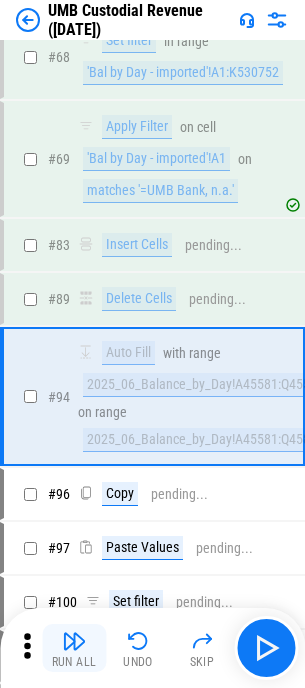 click on "Run All" at bounding box center (74, 648) 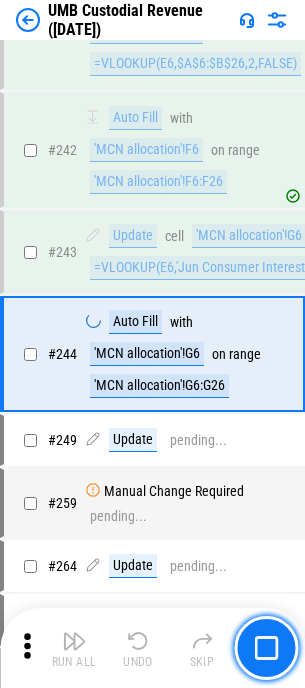 scroll, scrollTop: 7196, scrollLeft: 0, axis: vertical 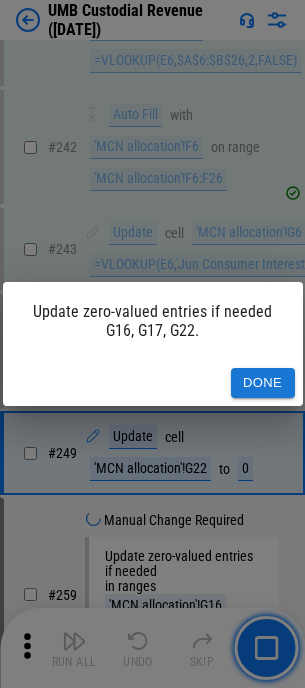 click on "Done" at bounding box center [263, 383] 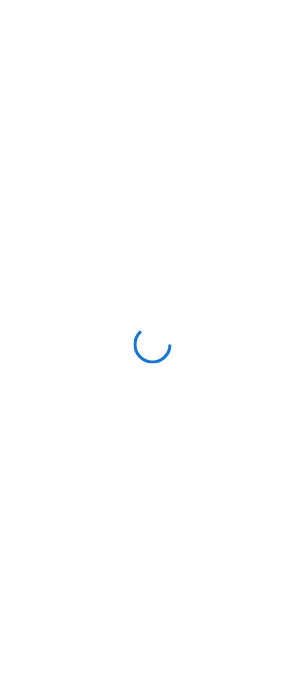scroll, scrollTop: 0, scrollLeft: 0, axis: both 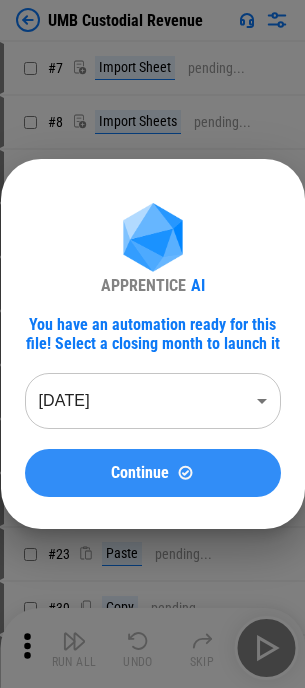 click on "Continue" at bounding box center [153, 472] 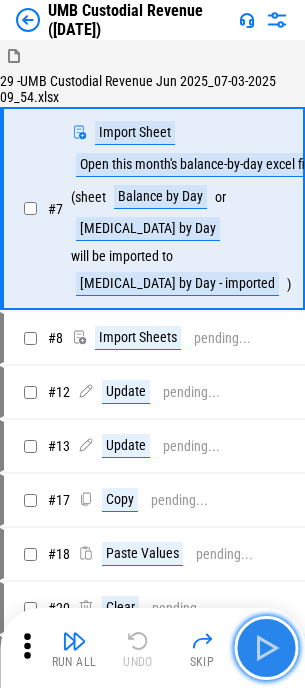 click at bounding box center [266, 648] 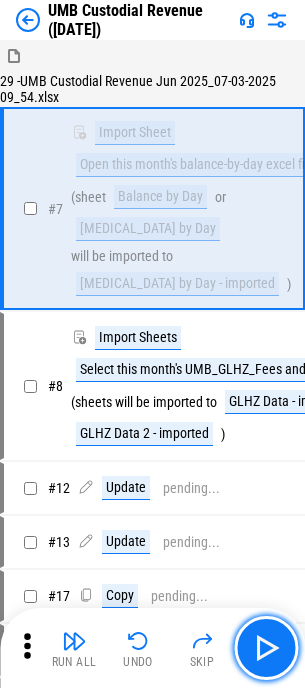 click at bounding box center (266, 648) 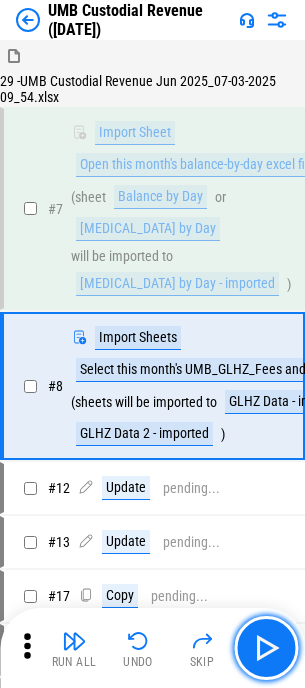 click at bounding box center [266, 648] 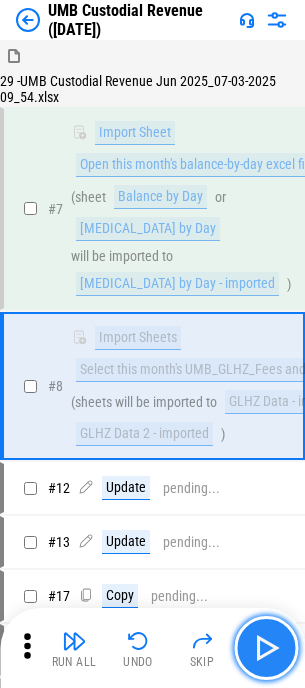 click at bounding box center (266, 648) 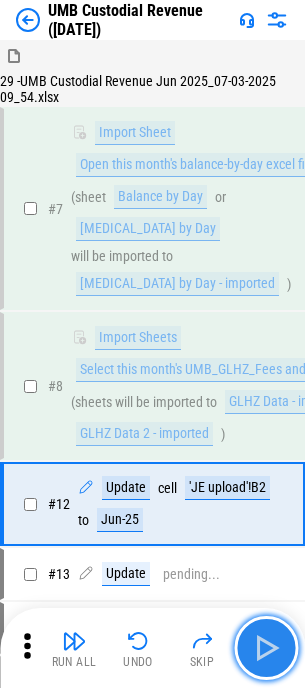 click at bounding box center (266, 648) 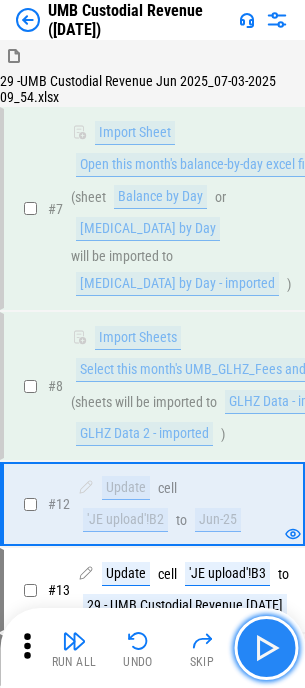 click at bounding box center (266, 648) 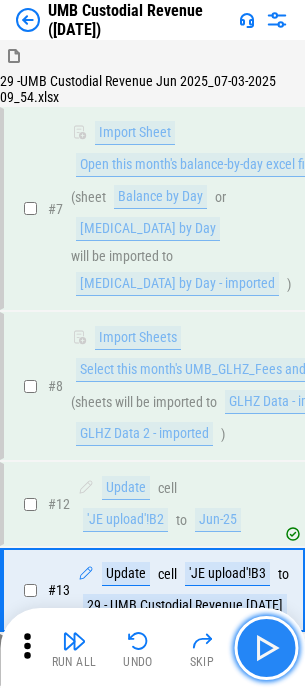 click at bounding box center [266, 648] 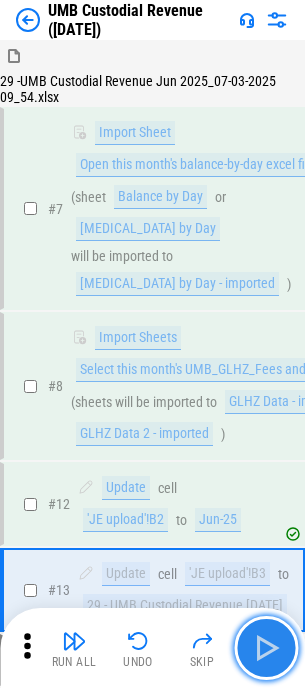 click at bounding box center (266, 648) 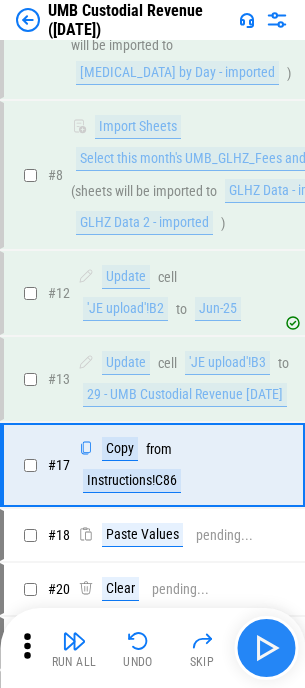 scroll, scrollTop: 279, scrollLeft: 0, axis: vertical 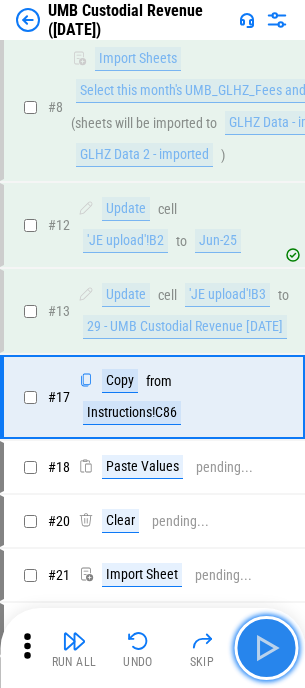 click at bounding box center [266, 648] 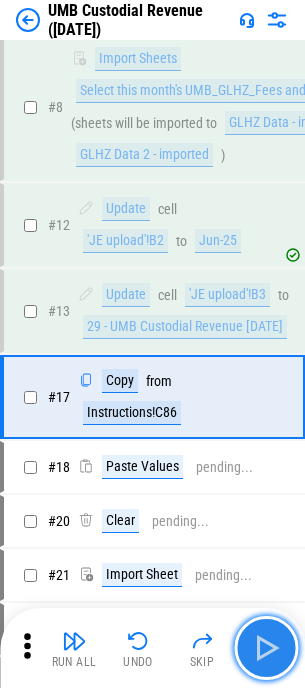 click at bounding box center [266, 648] 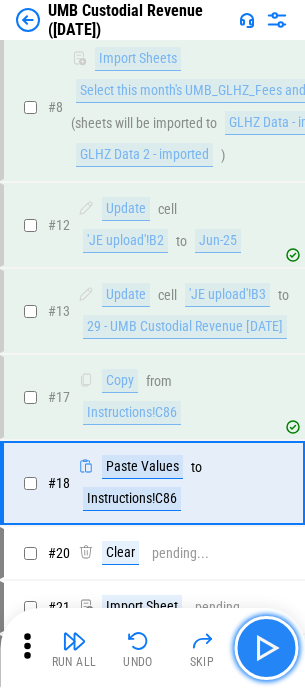 click at bounding box center [266, 648] 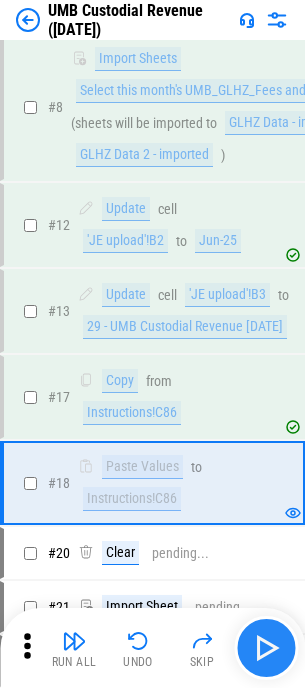 click on "Run All Undo Skip" at bounding box center (154, 648) 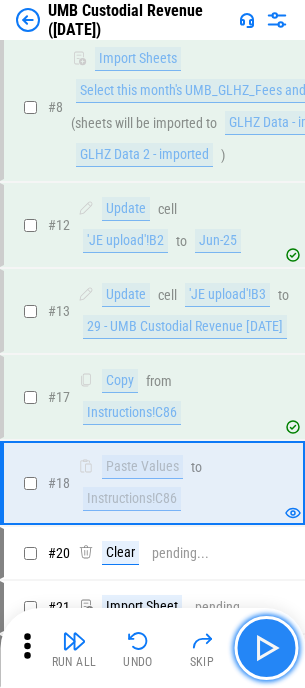 click at bounding box center [266, 648] 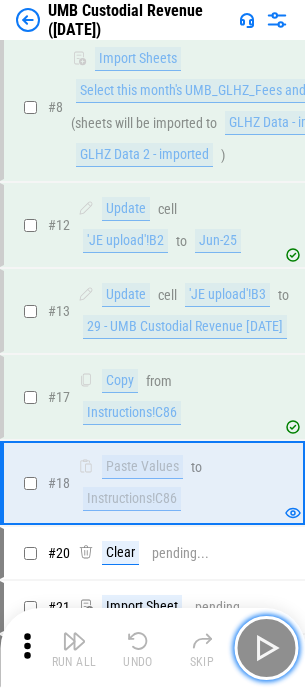 click at bounding box center (266, 648) 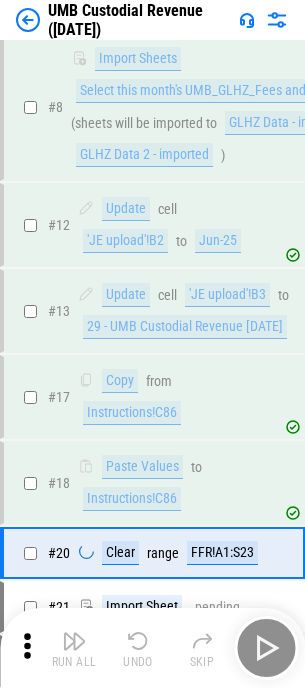 click on "Run All Undo Skip" at bounding box center [154, 648] 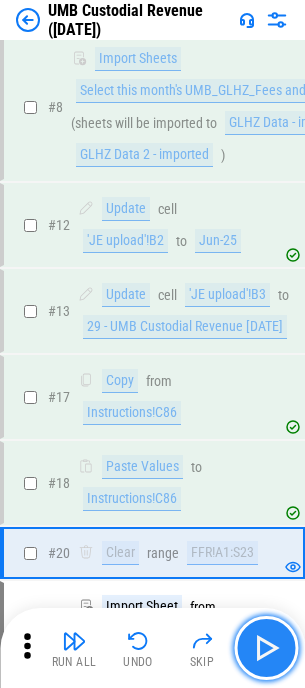 click at bounding box center [266, 648] 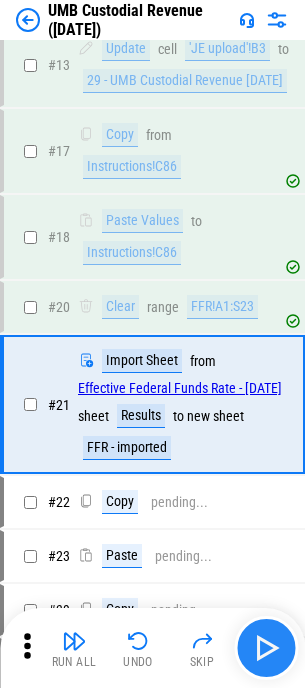scroll, scrollTop: 533, scrollLeft: 0, axis: vertical 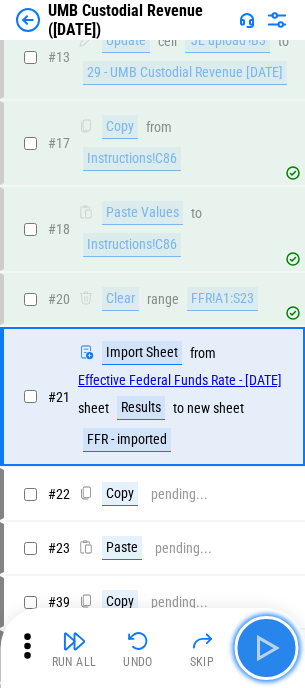 click at bounding box center (266, 648) 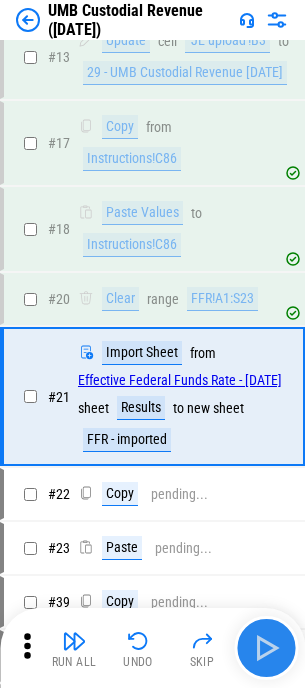 click on "Run All Undo Skip" at bounding box center (154, 648) 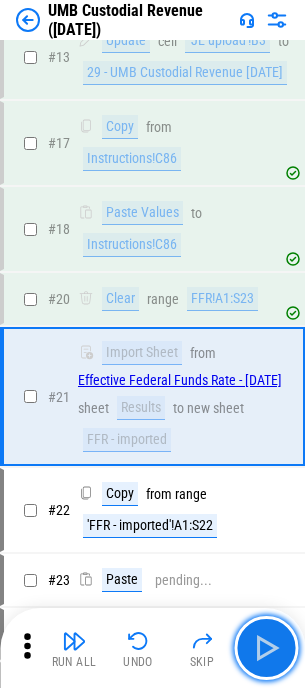 click at bounding box center [266, 648] 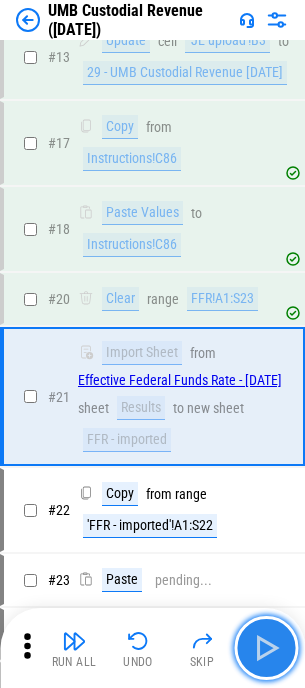 click at bounding box center [266, 648] 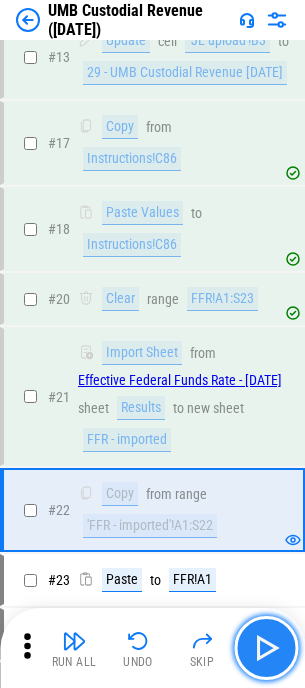 click at bounding box center (266, 648) 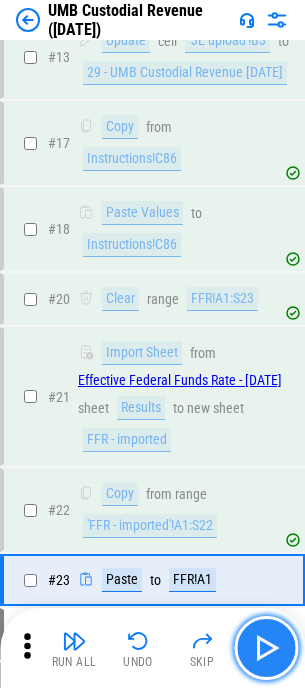 click at bounding box center (266, 648) 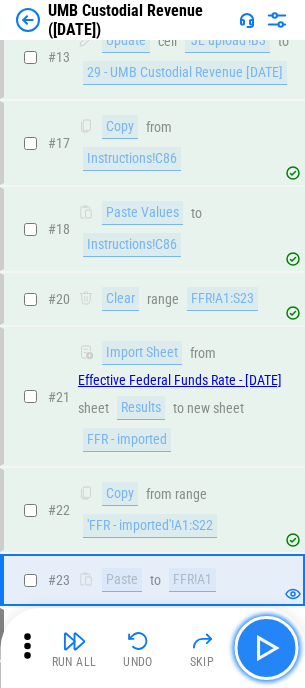 click at bounding box center (266, 648) 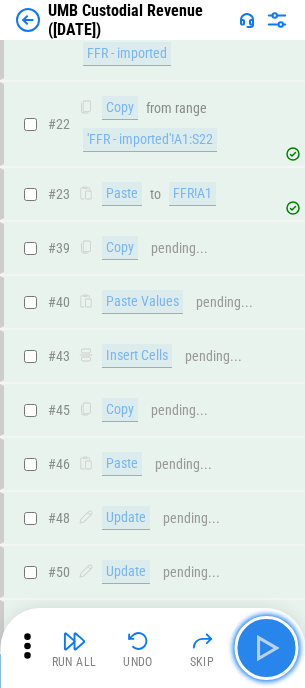 click at bounding box center (266, 648) 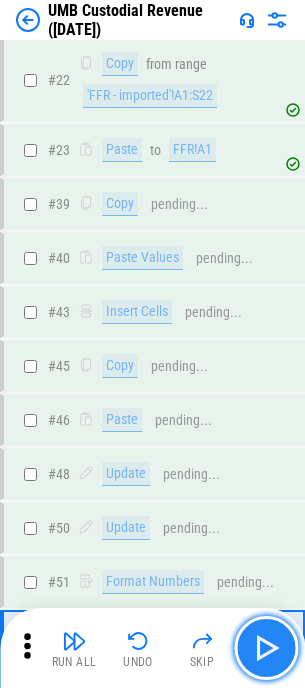 click at bounding box center (266, 648) 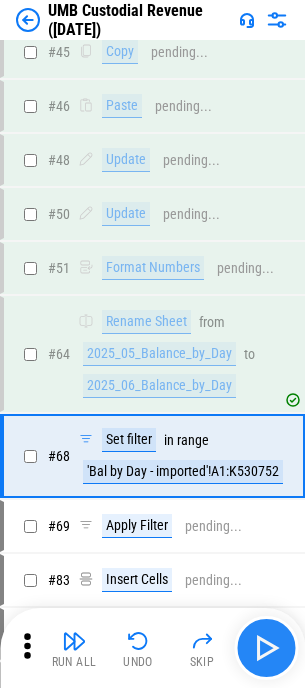 scroll, scrollTop: 1336, scrollLeft: 0, axis: vertical 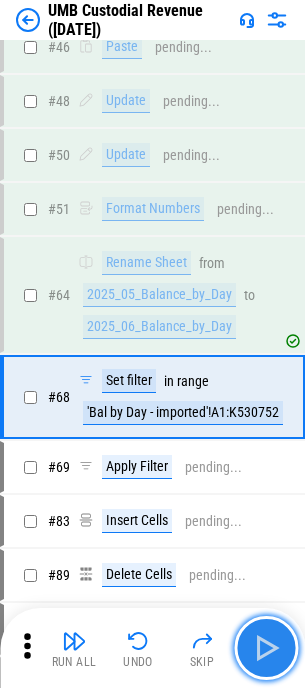 click at bounding box center [266, 648] 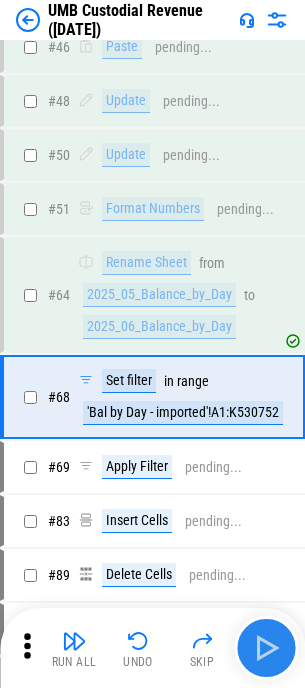 click on "Run All Undo Skip" at bounding box center [154, 648] 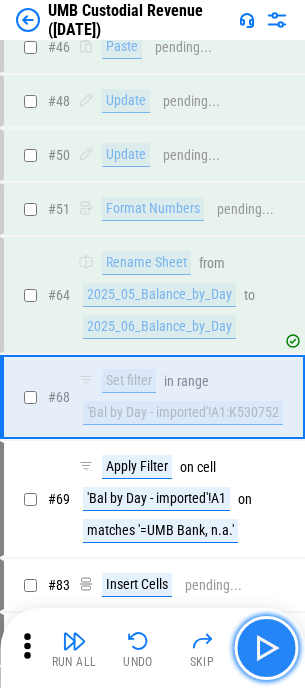 click at bounding box center (266, 648) 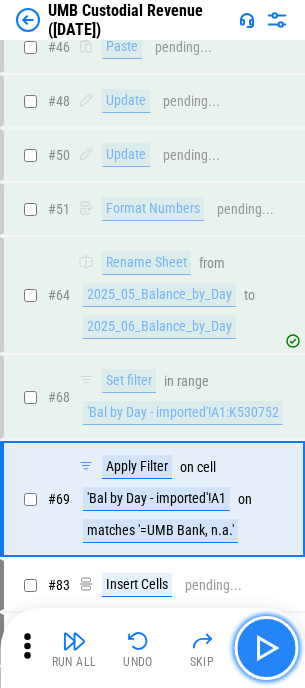 click at bounding box center [266, 648] 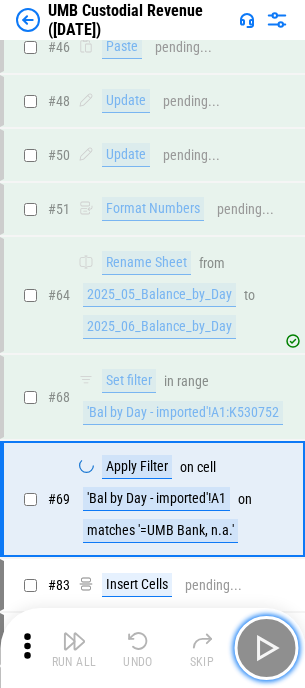 click at bounding box center [266, 648] 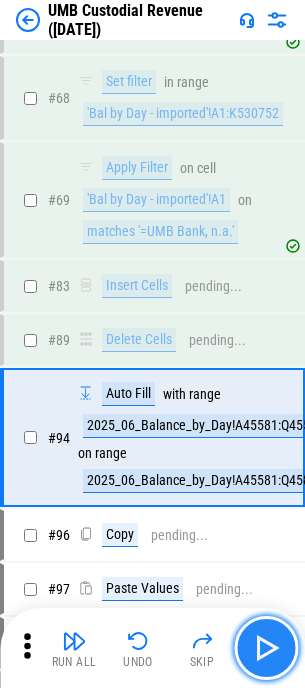 click at bounding box center (266, 648) 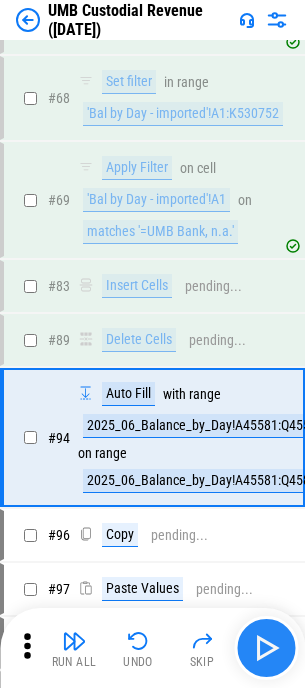 scroll, scrollTop: 1675, scrollLeft: 0, axis: vertical 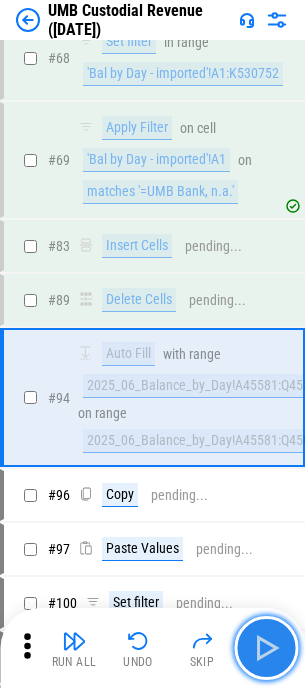click at bounding box center [266, 648] 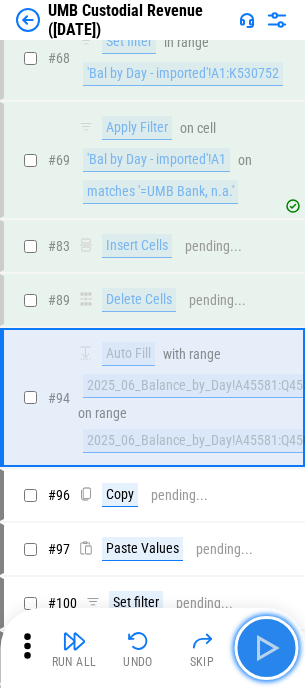 click at bounding box center [266, 648] 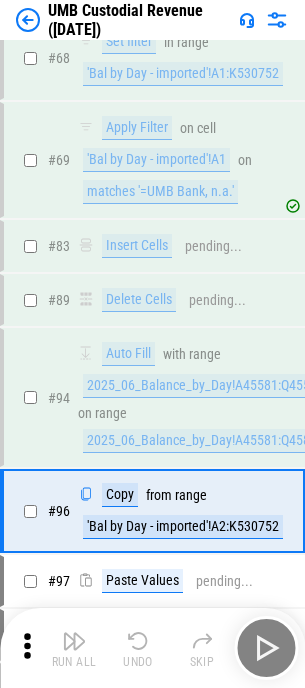 click on "Run All Undo Skip" at bounding box center (154, 648) 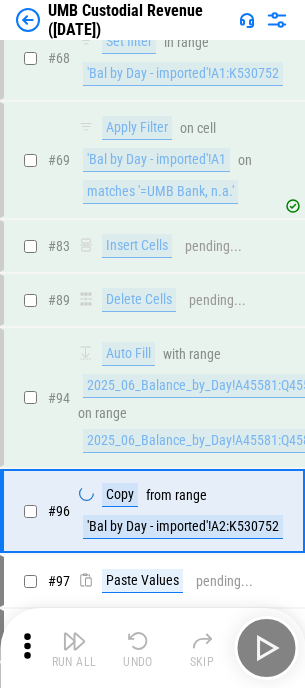 click on "Run All Undo Skip" at bounding box center [154, 648] 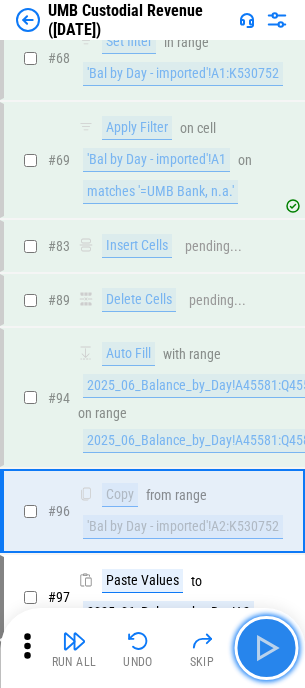 click at bounding box center [266, 648] 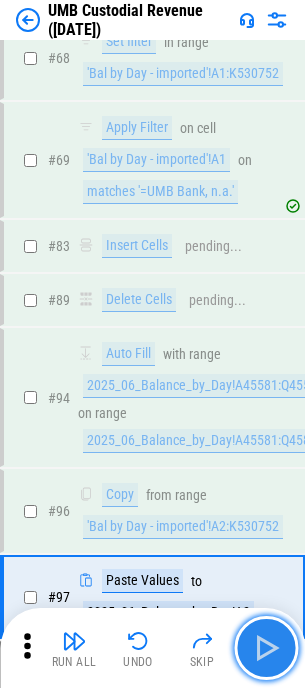 click at bounding box center [266, 648] 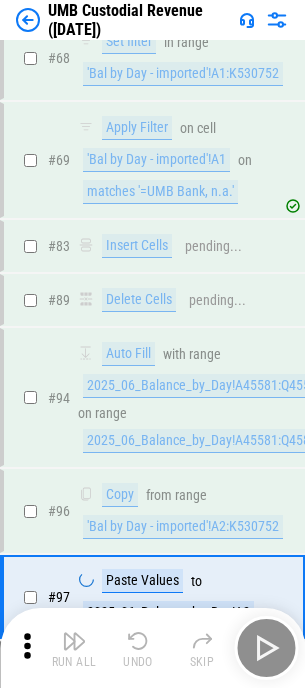 click on "Run All Undo Skip" at bounding box center [154, 648] 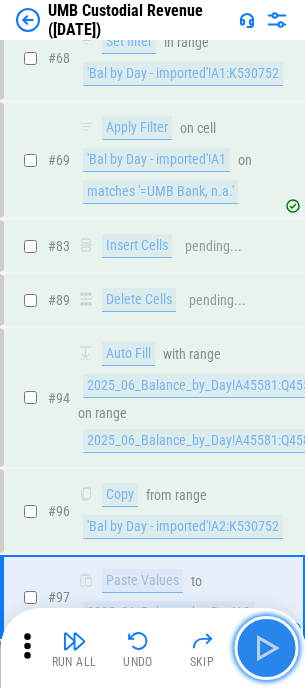 click at bounding box center (266, 648) 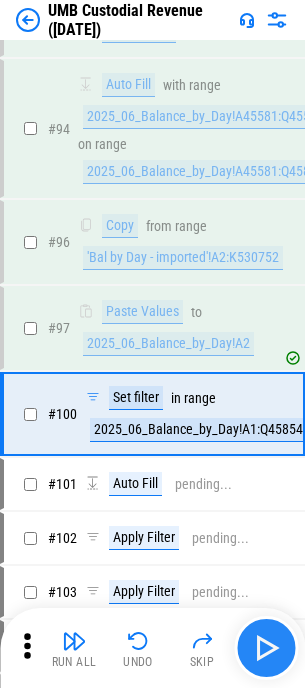 scroll, scrollTop: 1961, scrollLeft: 0, axis: vertical 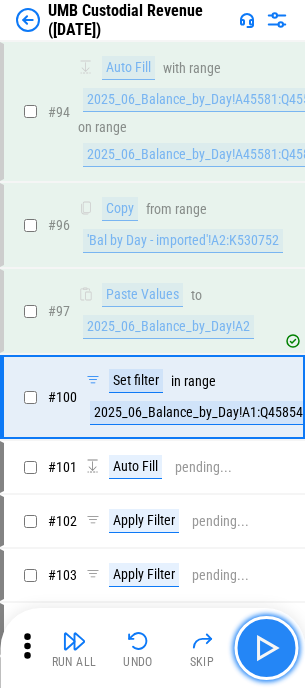 click at bounding box center (266, 648) 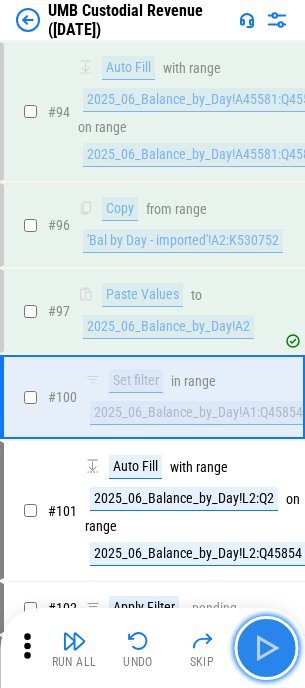 click at bounding box center [266, 648] 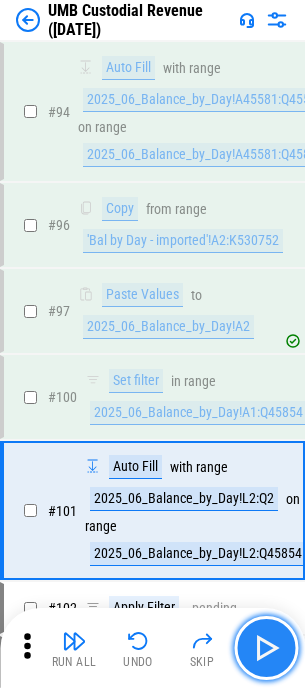 click at bounding box center (266, 648) 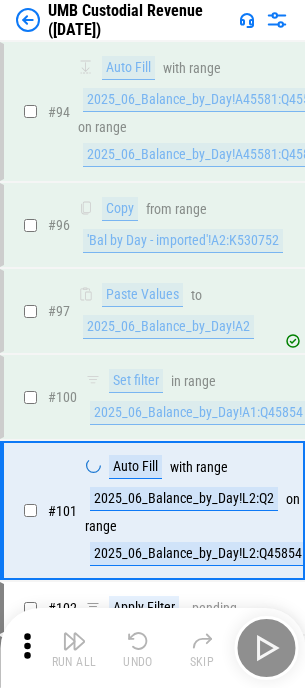 click on "Run All Undo Skip" at bounding box center (154, 648) 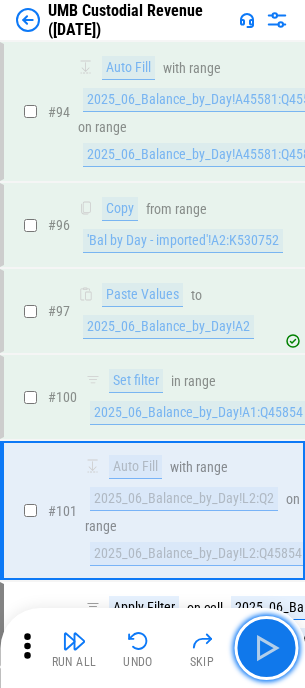 click at bounding box center [266, 648] 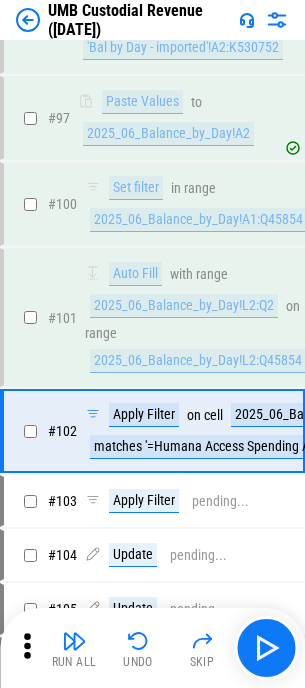 scroll, scrollTop: 2188, scrollLeft: 0, axis: vertical 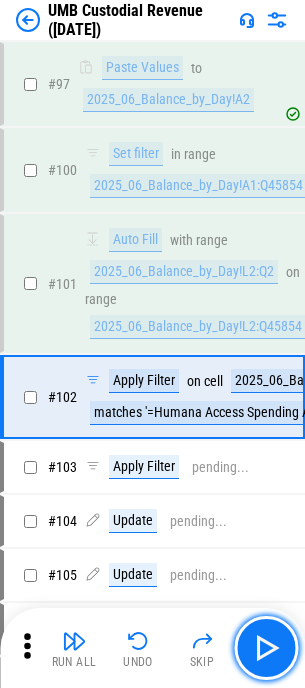 click at bounding box center [266, 648] 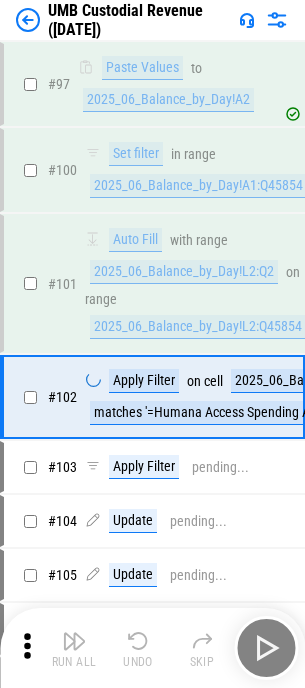 click on "Run All Undo Skip" at bounding box center [154, 648] 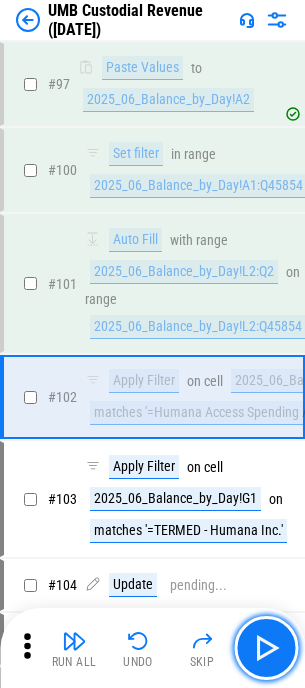 click at bounding box center (266, 648) 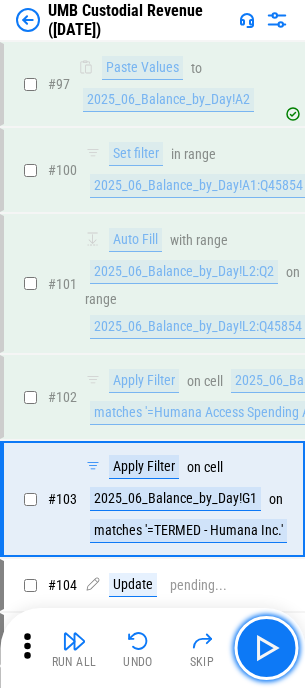 click at bounding box center [266, 648] 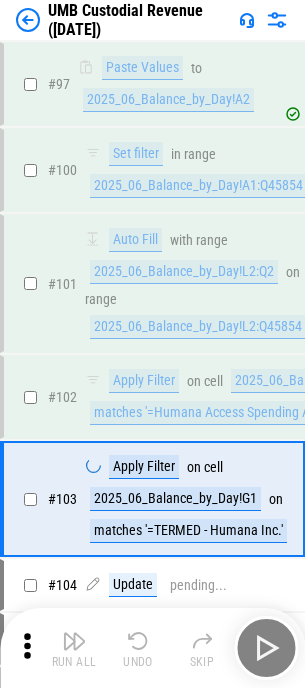 click on "Run All Undo Skip" at bounding box center (154, 648) 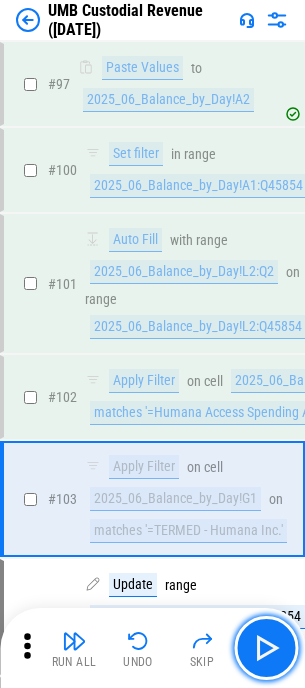 click at bounding box center (266, 648) 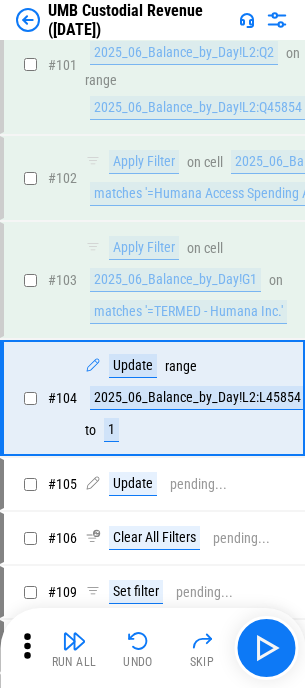 scroll, scrollTop: 2408, scrollLeft: 0, axis: vertical 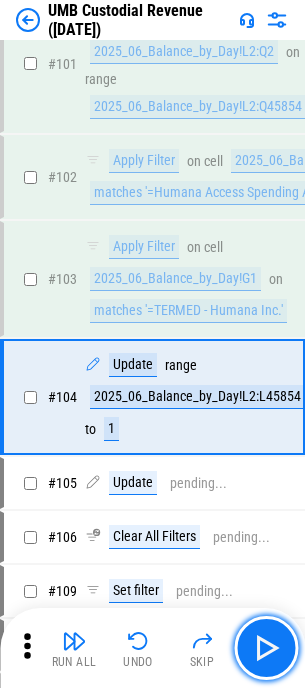 click at bounding box center (266, 648) 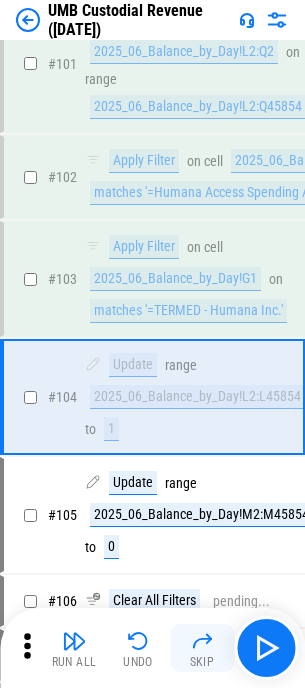 click on "Skip" at bounding box center (202, 648) 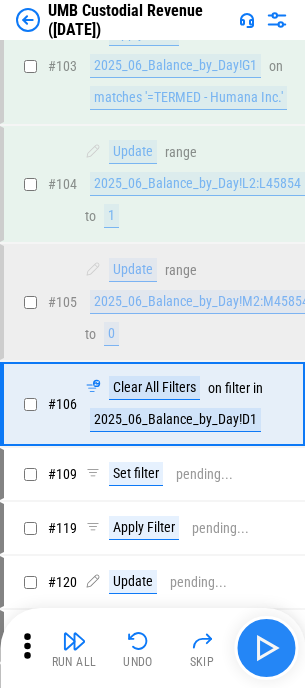 scroll, scrollTop: 2628, scrollLeft: 0, axis: vertical 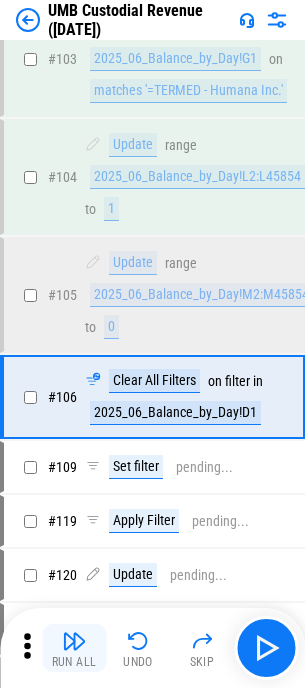 click on "Run All" at bounding box center (74, 648) 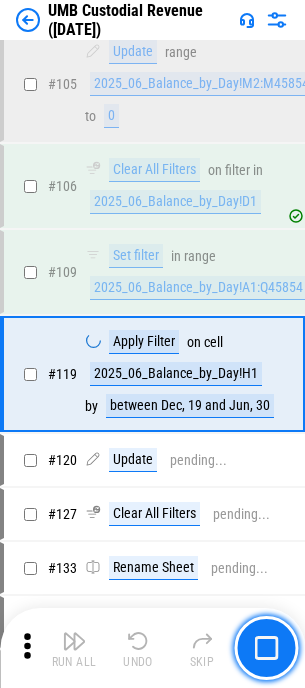 click on "Run All Undo Skip" at bounding box center (154, 648) 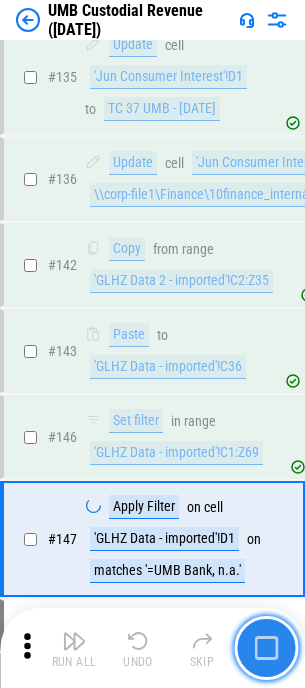 click at bounding box center [266, 648] 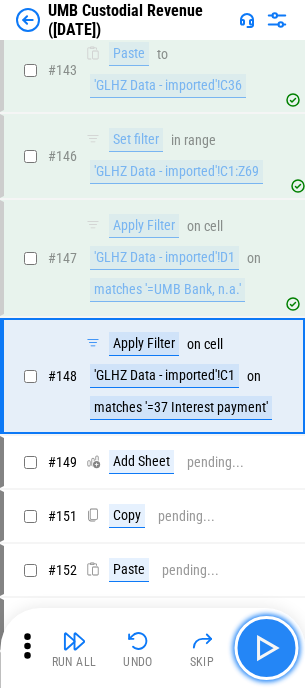 scroll, scrollTop: 3905, scrollLeft: 0, axis: vertical 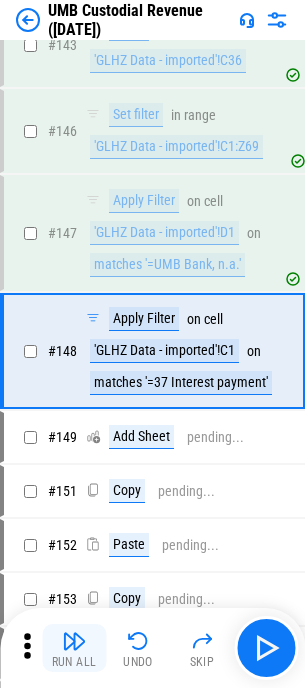 click at bounding box center (74, 641) 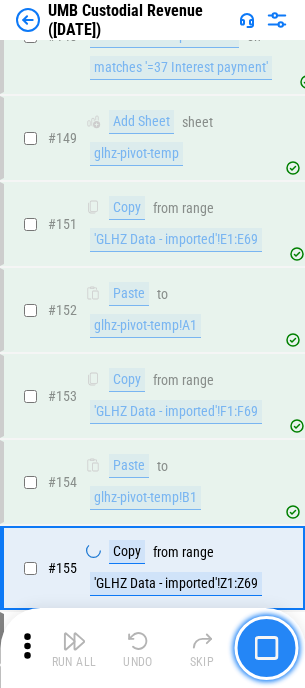 click at bounding box center [266, 648] 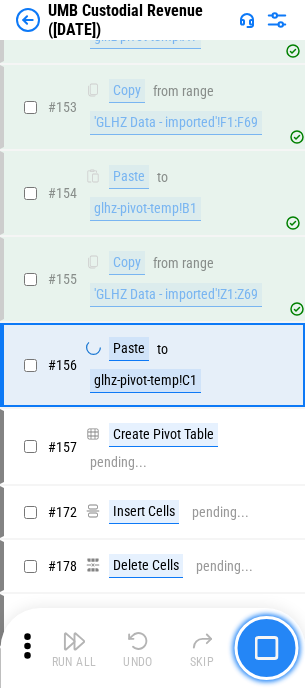 scroll, scrollTop: 4523, scrollLeft: 0, axis: vertical 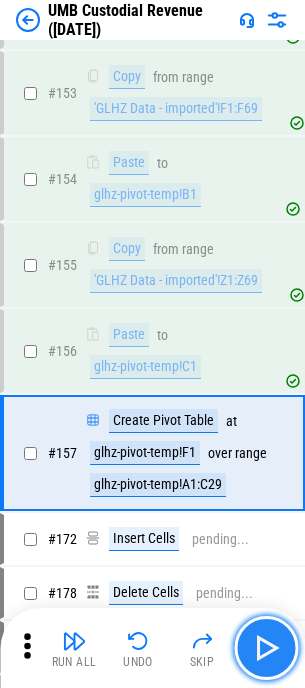 click at bounding box center [266, 648] 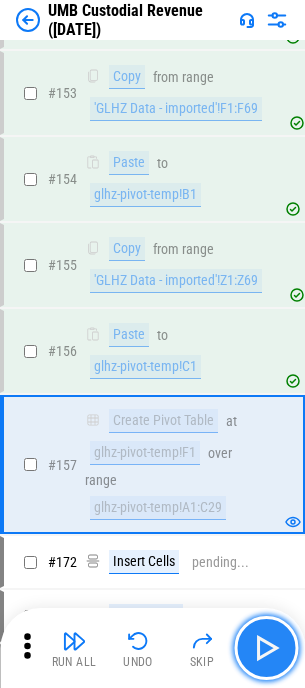 click at bounding box center [266, 648] 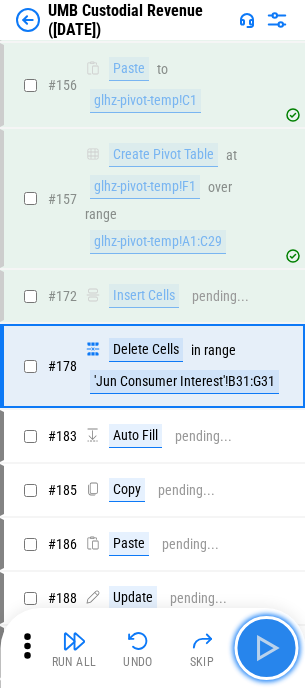 scroll, scrollTop: 4804, scrollLeft: 0, axis: vertical 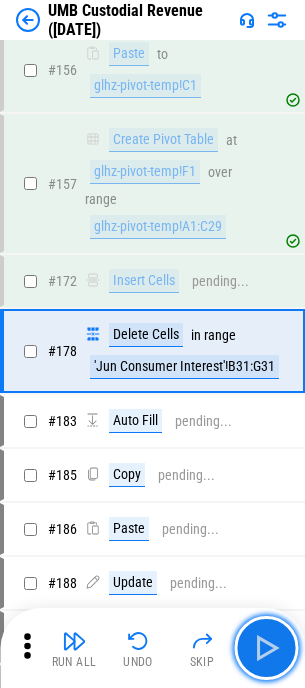 click at bounding box center [266, 648] 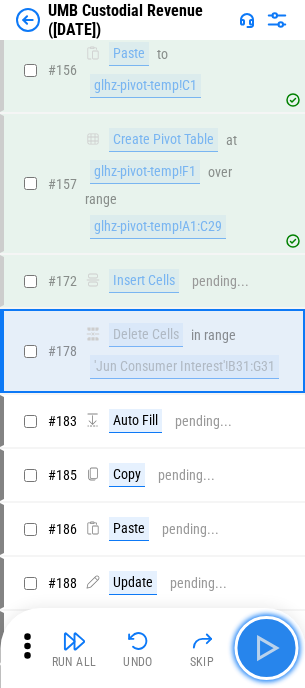 click at bounding box center (266, 648) 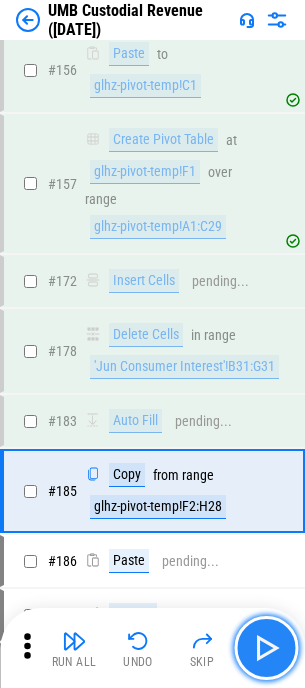 click at bounding box center [266, 648] 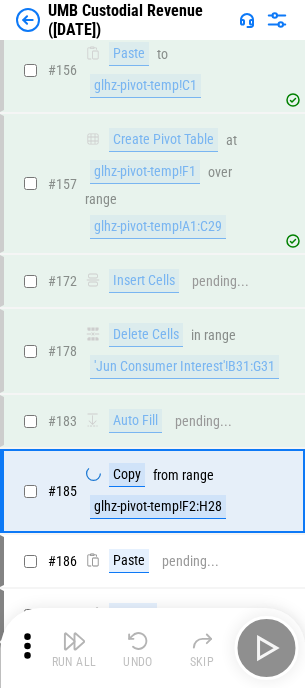 click on "Run All Undo Skip" at bounding box center (154, 648) 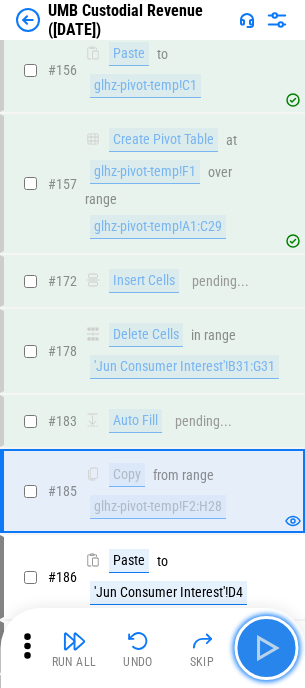 click at bounding box center (266, 648) 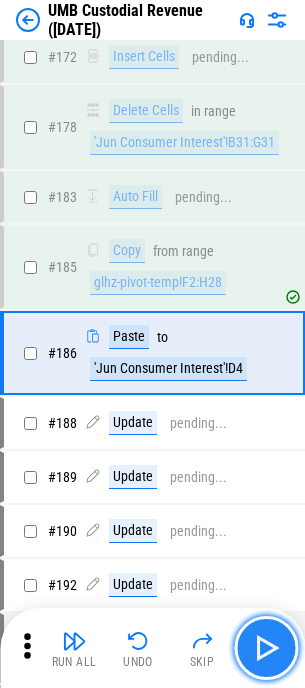 scroll, scrollTop: 5030, scrollLeft: 0, axis: vertical 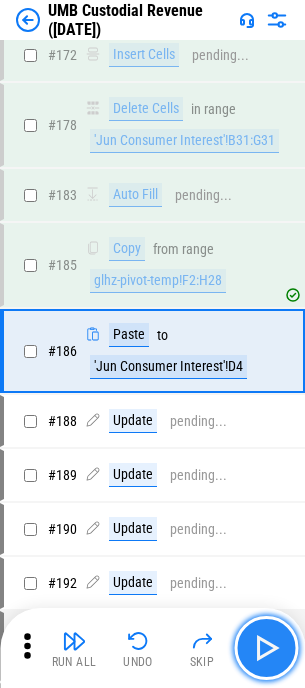 click at bounding box center (266, 648) 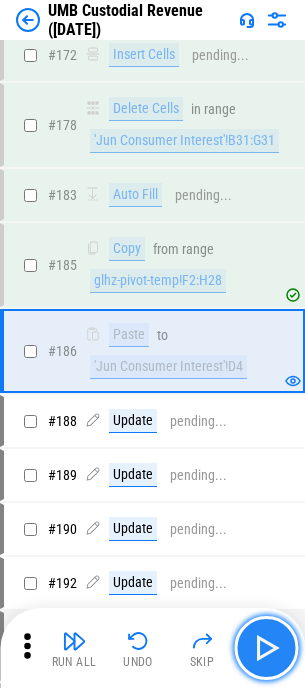 click at bounding box center (266, 648) 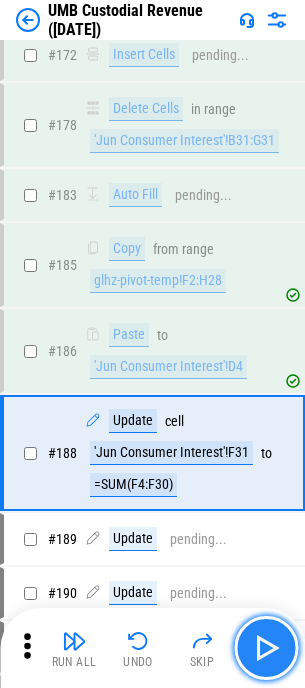 click at bounding box center [266, 648] 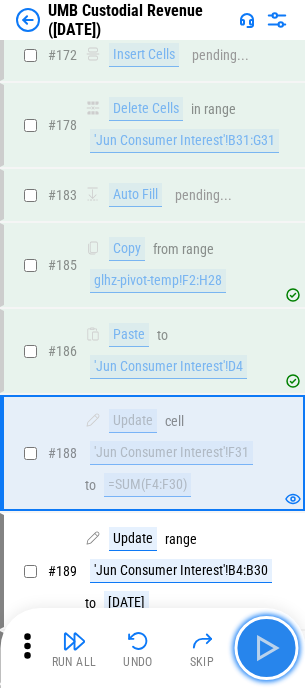 click at bounding box center [266, 648] 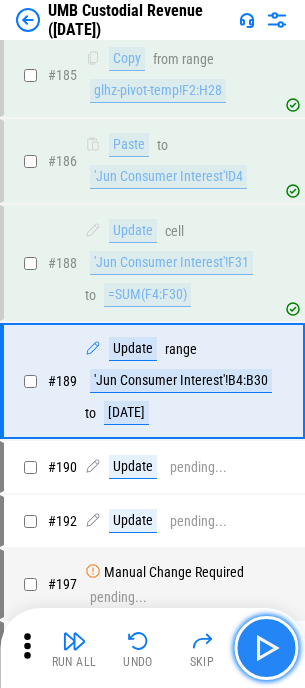 scroll, scrollTop: 5250, scrollLeft: 0, axis: vertical 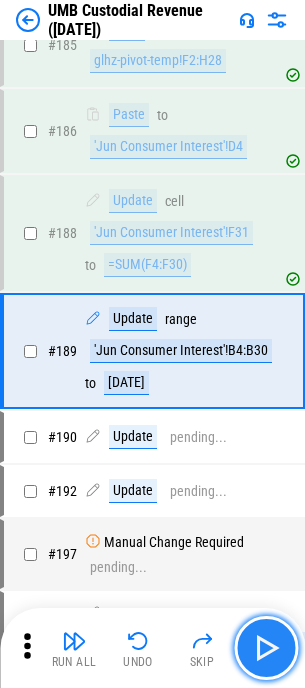 click at bounding box center [266, 648] 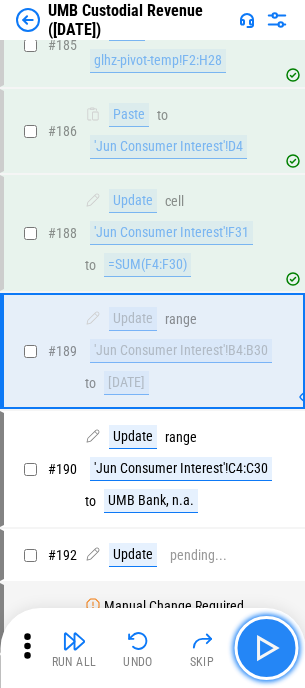 click at bounding box center (266, 648) 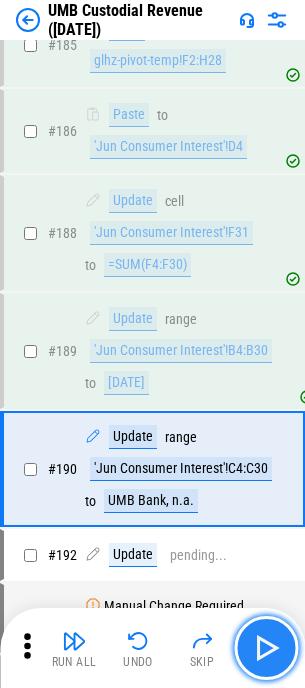 click at bounding box center (266, 648) 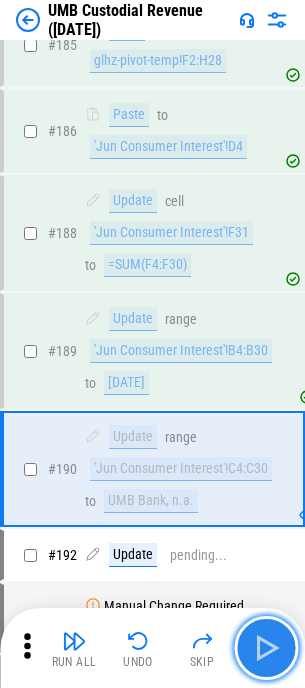 click at bounding box center (266, 648) 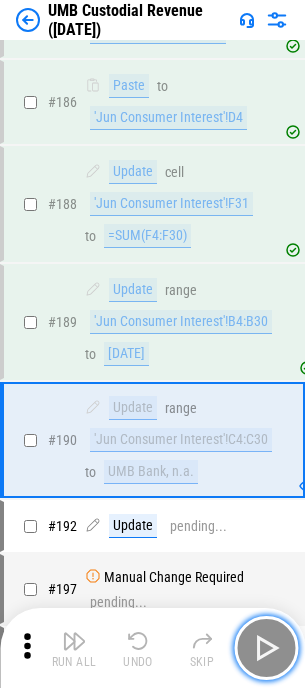 click at bounding box center [266, 648] 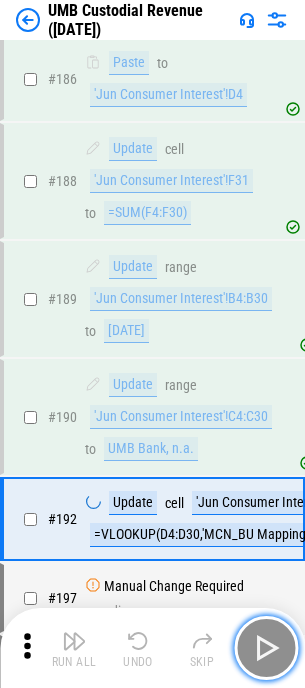 click at bounding box center (266, 648) 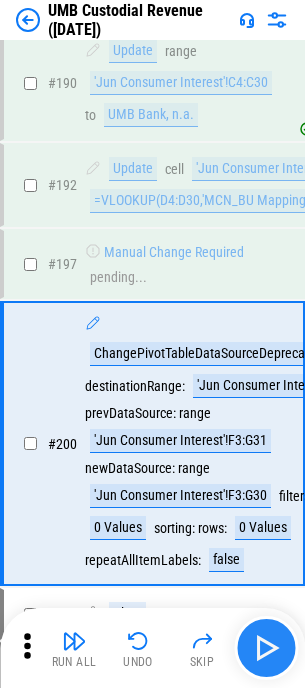 scroll, scrollTop: 5729, scrollLeft: 0, axis: vertical 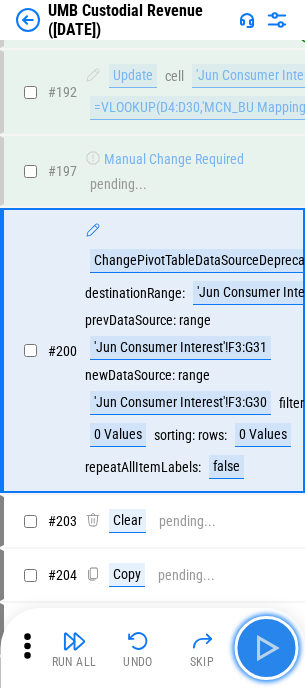 click at bounding box center [266, 648] 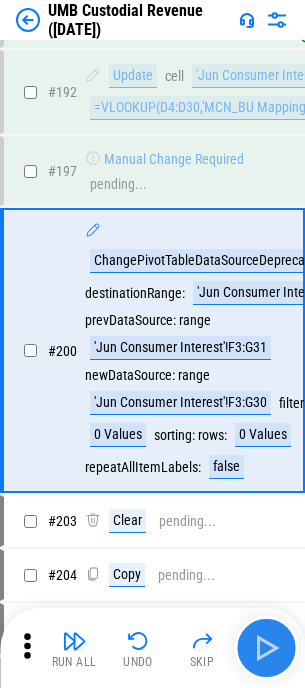 click on "Run All Undo Skip" at bounding box center [154, 648] 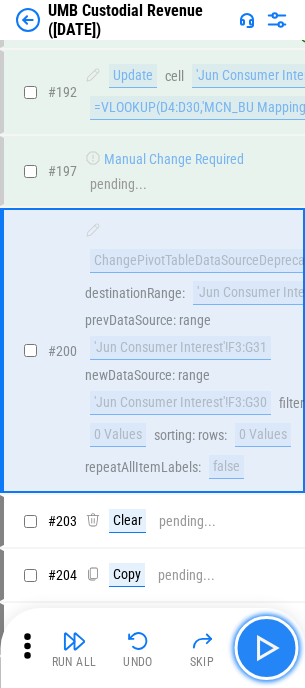 click at bounding box center [266, 648] 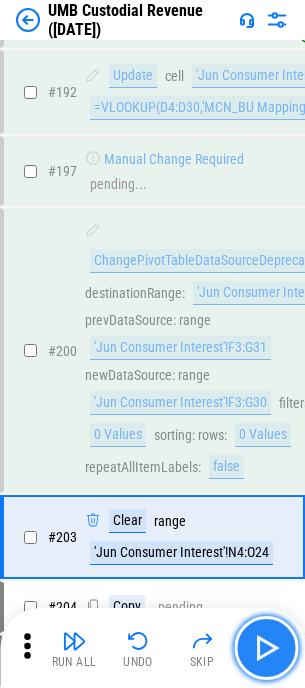 click at bounding box center [266, 648] 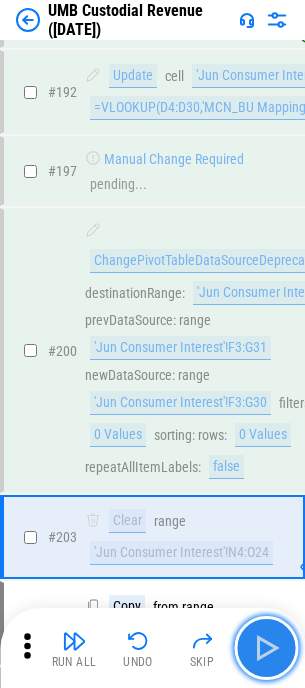click at bounding box center (266, 648) 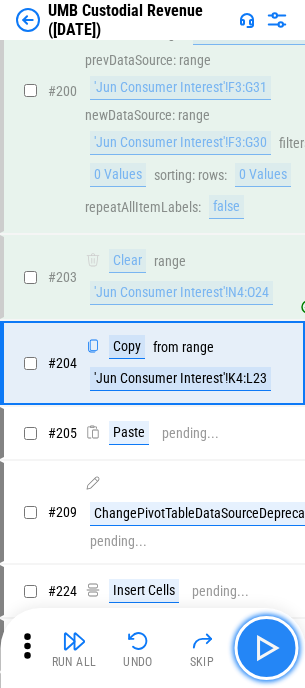 scroll, scrollTop: 6001, scrollLeft: 0, axis: vertical 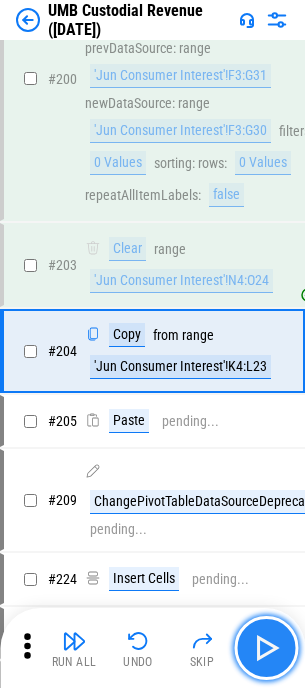 click at bounding box center [266, 648] 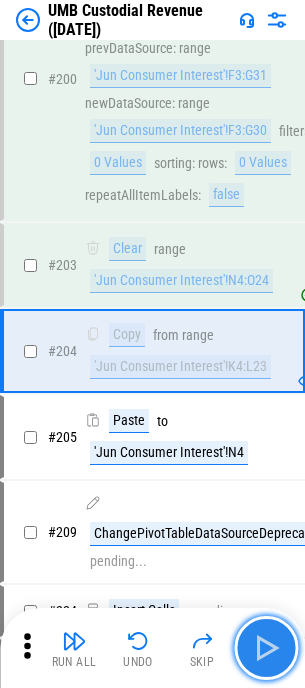 click at bounding box center (266, 648) 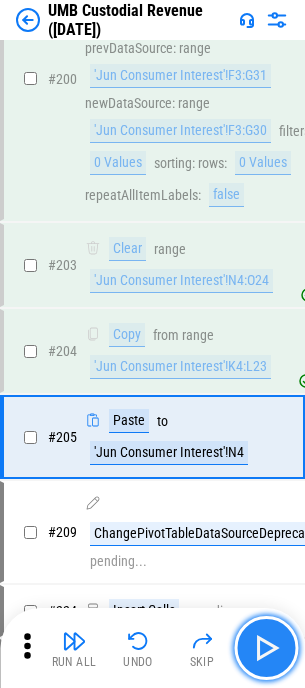 click at bounding box center (266, 648) 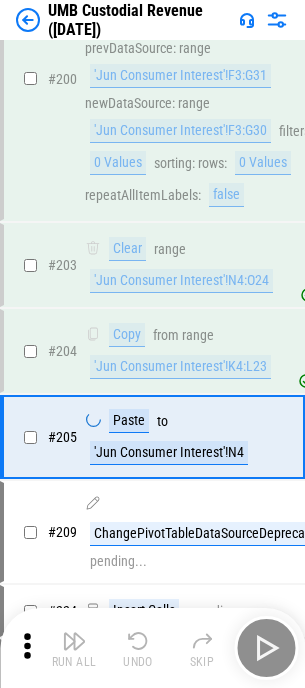 click on "Run All Undo Skip" at bounding box center [154, 648] 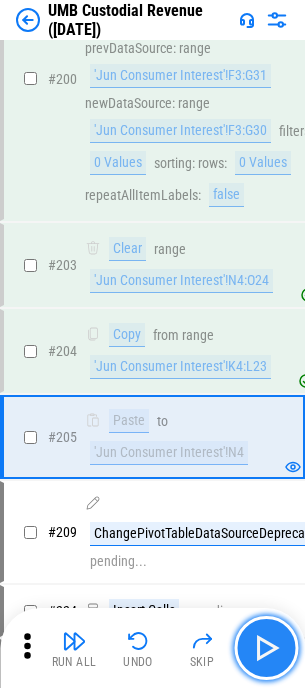 click at bounding box center [266, 648] 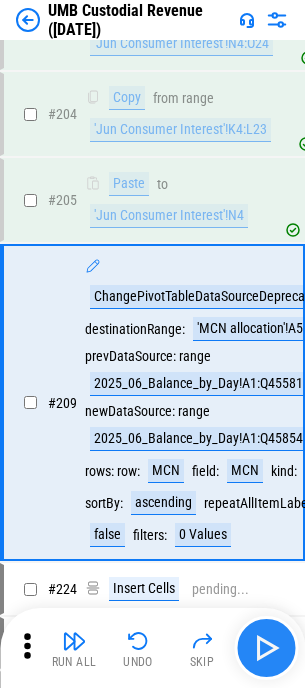 scroll, scrollTop: 6290, scrollLeft: 0, axis: vertical 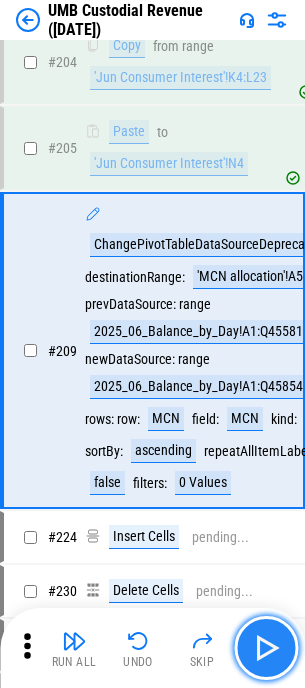 click at bounding box center (266, 648) 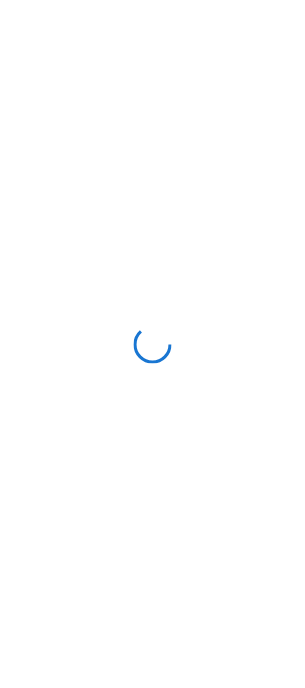 scroll, scrollTop: 0, scrollLeft: 0, axis: both 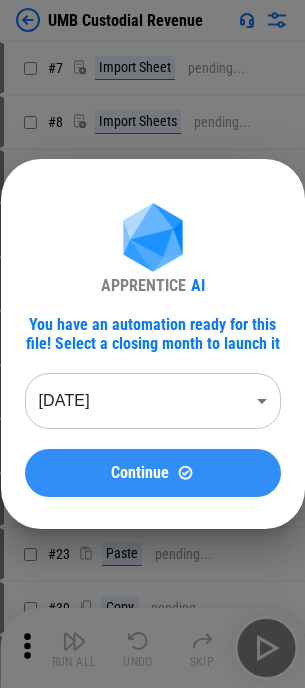 click on "Continue" at bounding box center (153, 473) 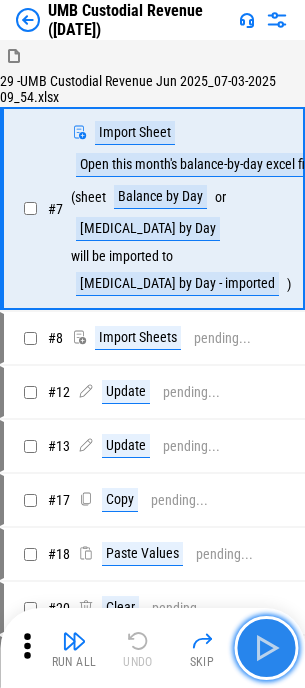 click at bounding box center [266, 648] 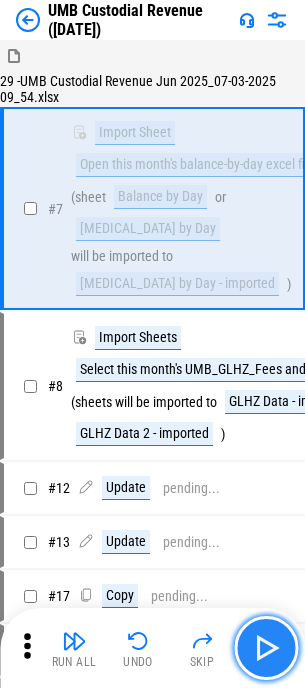 click at bounding box center [266, 648] 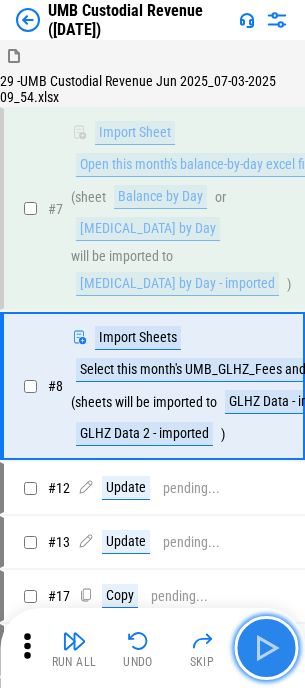 click at bounding box center (266, 648) 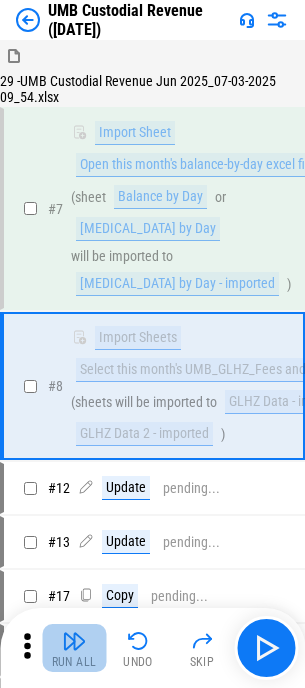 click on "Run All" at bounding box center (74, 648) 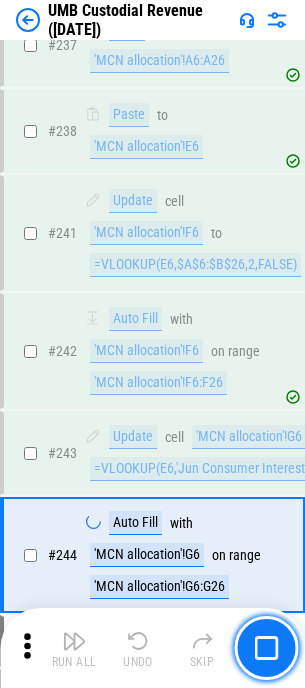 scroll, scrollTop: 7196, scrollLeft: 0, axis: vertical 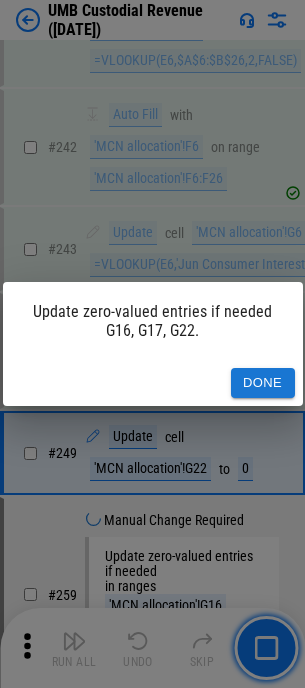 click on "Done" at bounding box center (263, 383) 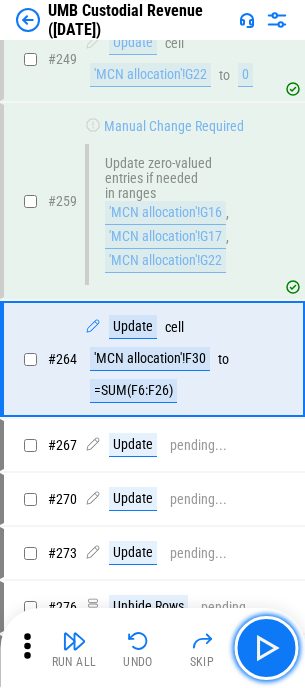 scroll, scrollTop: 7598, scrollLeft: 0, axis: vertical 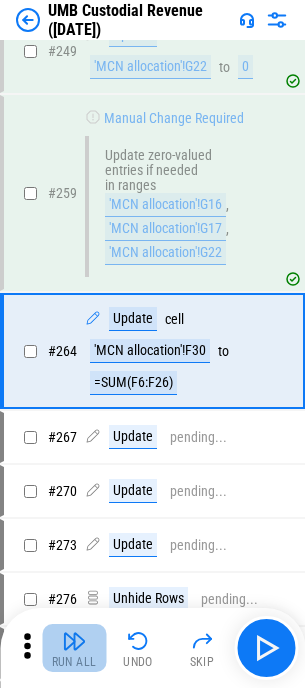 click at bounding box center (74, 641) 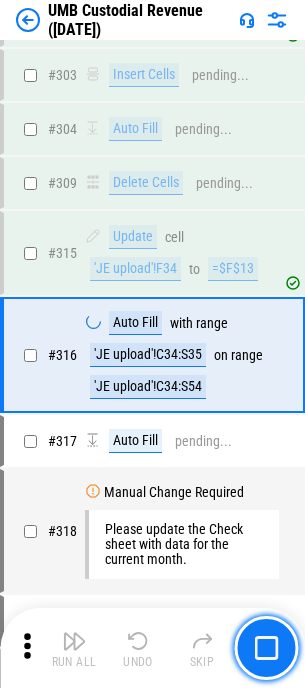 scroll, scrollTop: 8598, scrollLeft: 0, axis: vertical 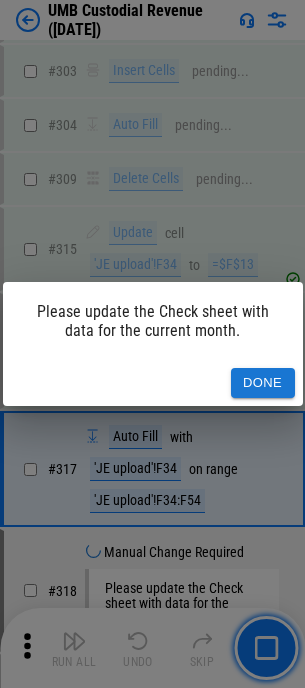 click on "Done" at bounding box center (263, 383) 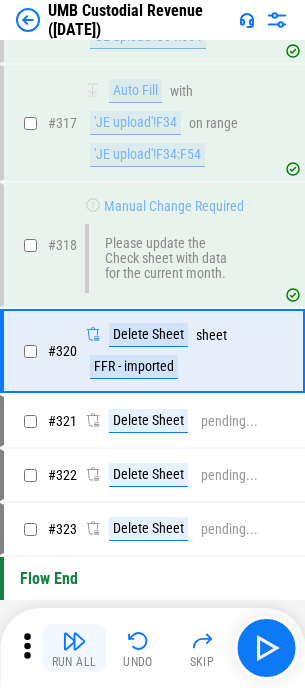 click at bounding box center (74, 641) 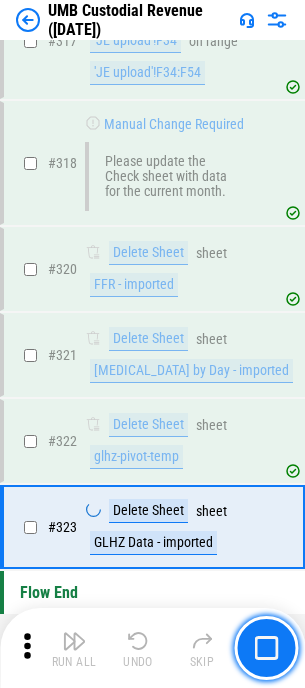 scroll, scrollTop: 9045, scrollLeft: 0, axis: vertical 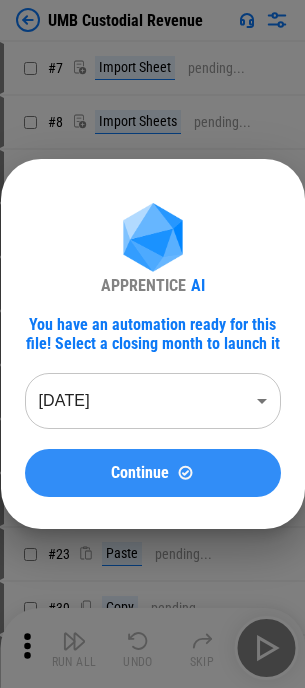 click on "Continue" at bounding box center (153, 473) 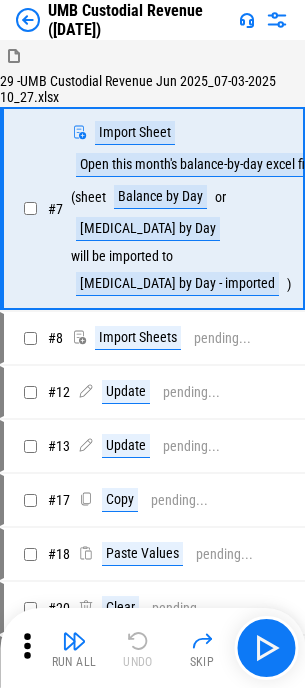 click at bounding box center (28, 20) 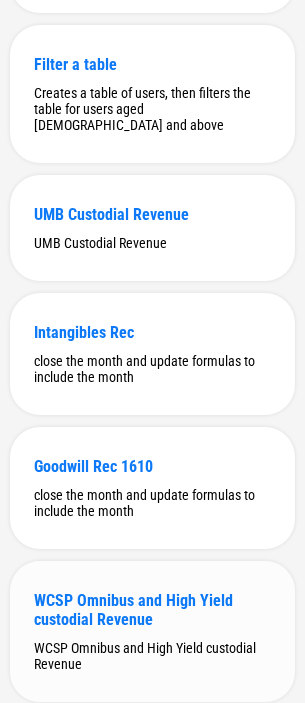 scroll, scrollTop: 3400, scrollLeft: 0, axis: vertical 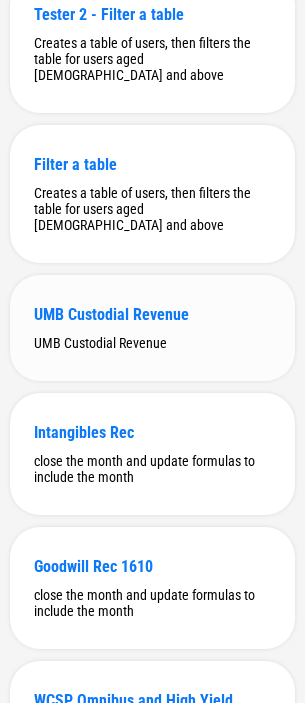click on "UMB Custodial Revenue" at bounding box center (152, 343) 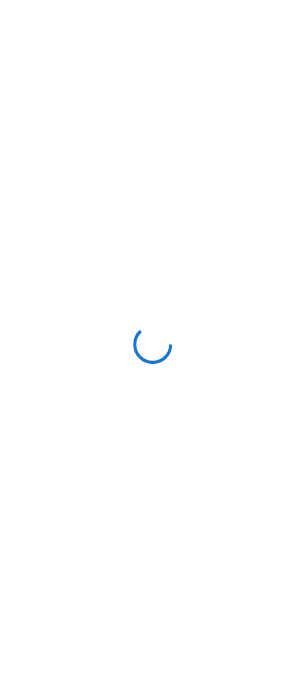 scroll, scrollTop: 0, scrollLeft: 0, axis: both 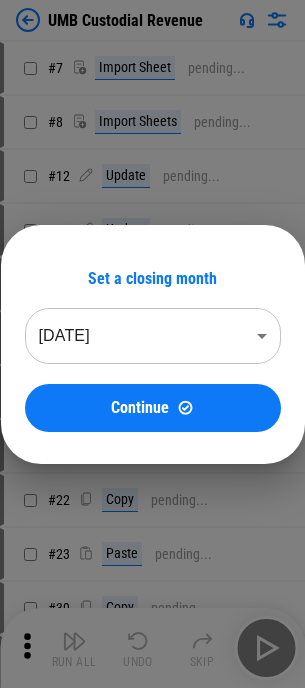 click on "UMB Custodial Revenue  # 7 Import Sheet pending... # 8 Import Sheets pending... # 12 Update pending... # 13 Update pending... # 17 Copy pending... # 18 Paste Values pending... # 20 Clear pending... # 21 Import Sheet pending... # 22 Copy pending... # 23 Paste pending... # 39 Copy pending... # 40 Paste Values pending... # 43 Insert Cells pending... # 45 Copy pending... # 46 Paste pending... # 48 Update pending... # 50 Update pending... # 51 Format Numbers pending... # 64 Rename Sheet pending... # 68 Set filter pending... # 69 Apply Filter pending... # 83 Insert Cells pending... # 89 Delete Cells pending... # 94 Auto Fill pending... # 96 Copy pending... # 97 Paste Values pending... # 100 Set filter pending... # 101 Auto Fill pending... # 102 Apply Filter pending... # 103 Apply Filter pending... # 104 Update pending... # 105 Update pending... # 106 Clear All Filters pending... # 109 Set filter pending... # 119 Apply Filter pending... # 120 Update pending... # 127 Clear All Filters pending... # 133 # 135" at bounding box center (152, 344) 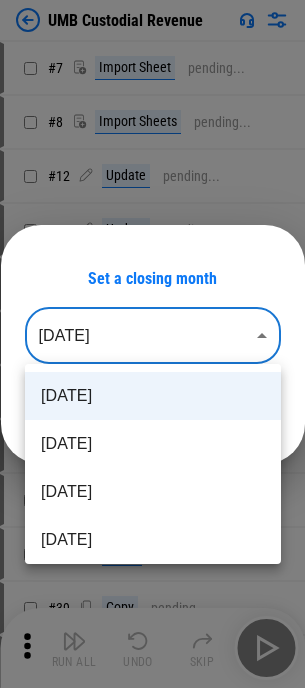 click on "[DATE]" at bounding box center (153, 444) 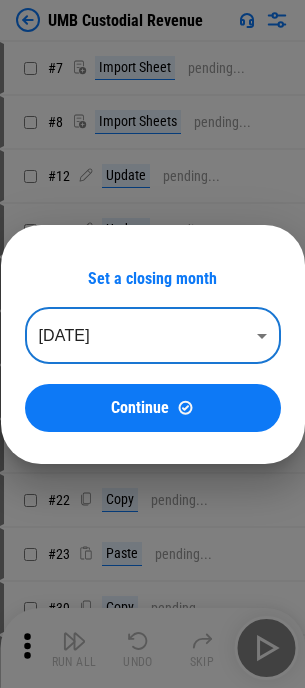 click on "Continue" at bounding box center (153, 408) 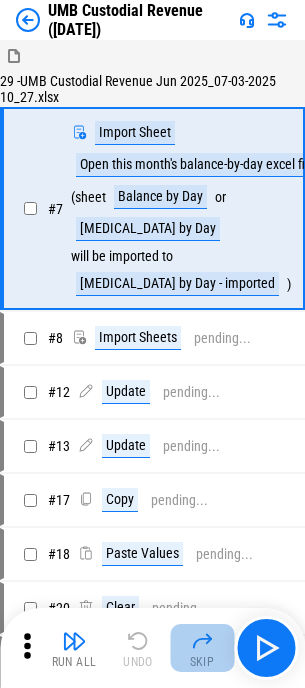 click on "Skip" at bounding box center [202, 648] 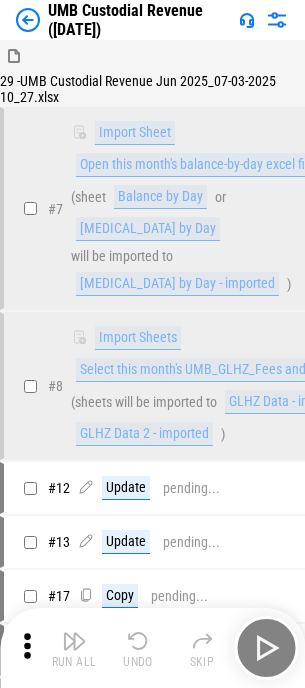 click at bounding box center [202, 641] 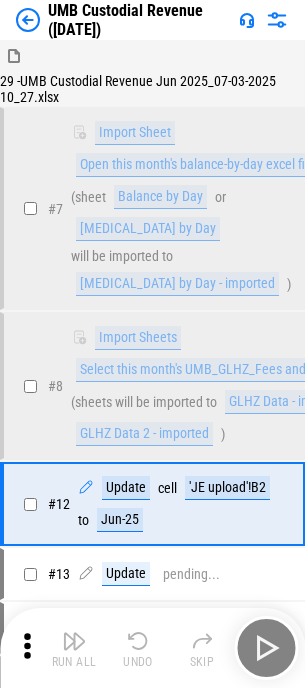 click on "Run All Undo Skip" at bounding box center [154, 648] 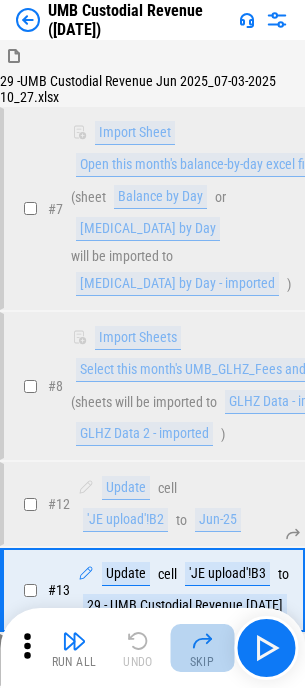 click at bounding box center (202, 641) 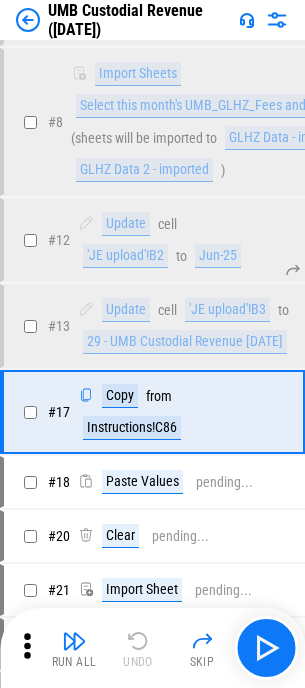 click at bounding box center (202, 641) 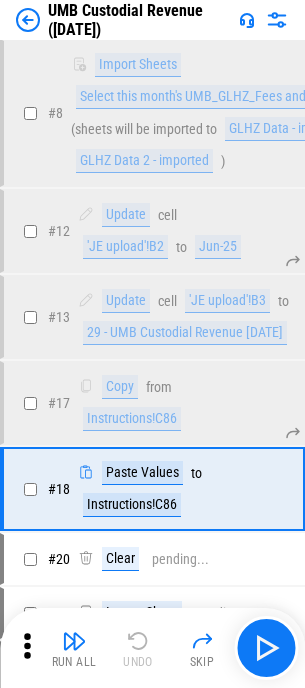 click at bounding box center (202, 641) 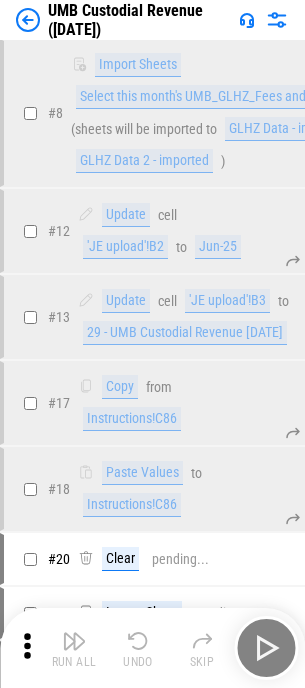 click at bounding box center [202, 641] 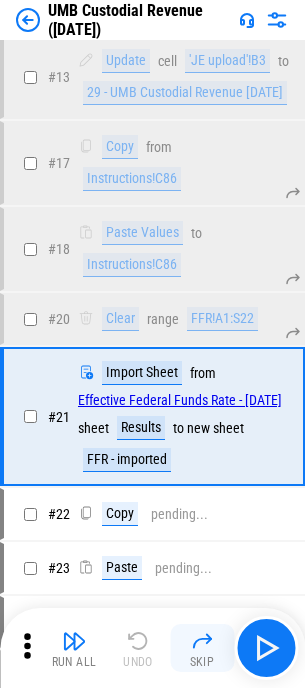 click at bounding box center (202, 641) 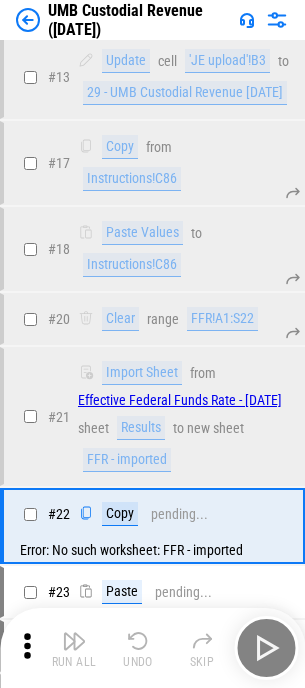 scroll, scrollTop: 524, scrollLeft: 0, axis: vertical 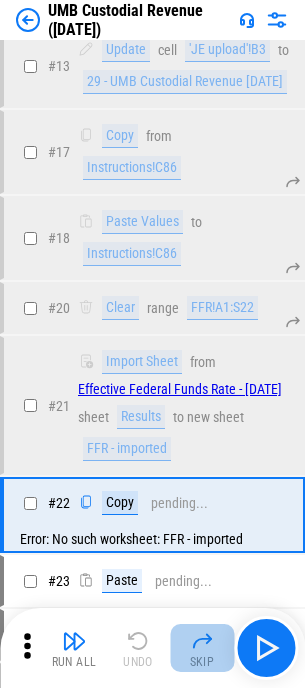 click at bounding box center [202, 641] 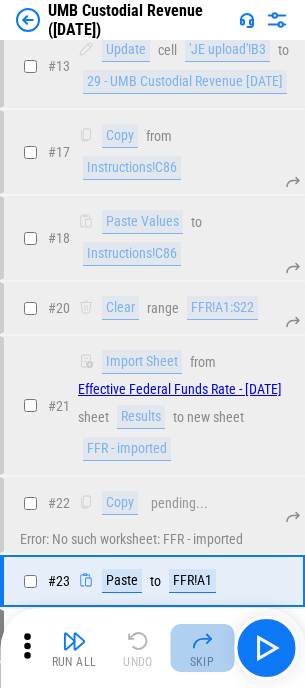 click at bounding box center [202, 641] 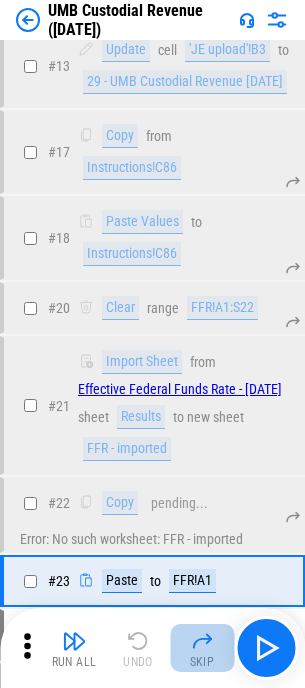 click on "Run All Undo Skip" at bounding box center [154, 648] 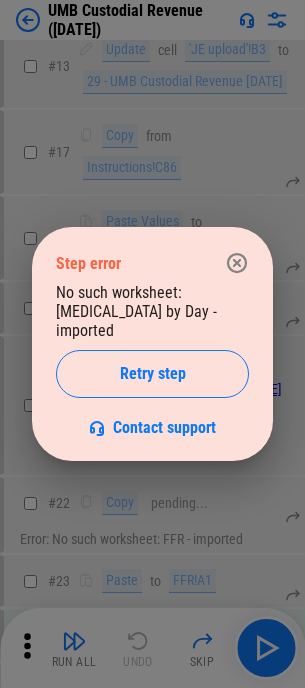 click on "Step error No such worksheet: Bal by Day - imported Retry step Contact support" at bounding box center [152, 344] 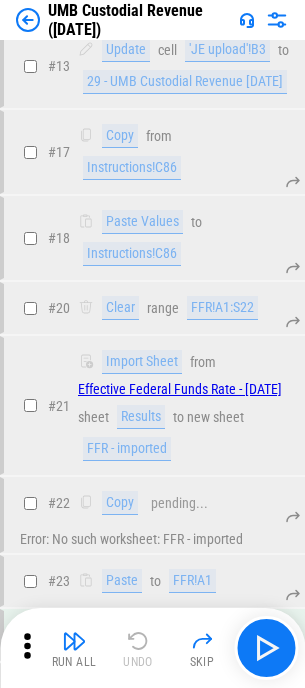click at bounding box center [202, 641] 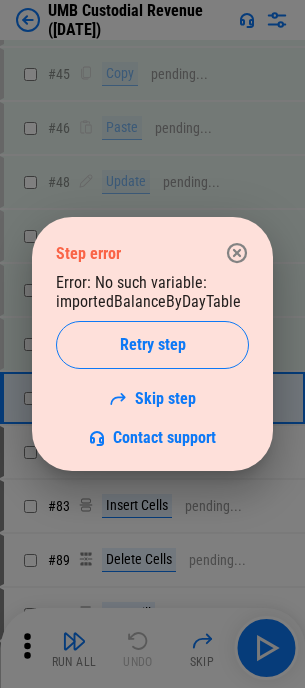 scroll, scrollTop: 1249, scrollLeft: 0, axis: vertical 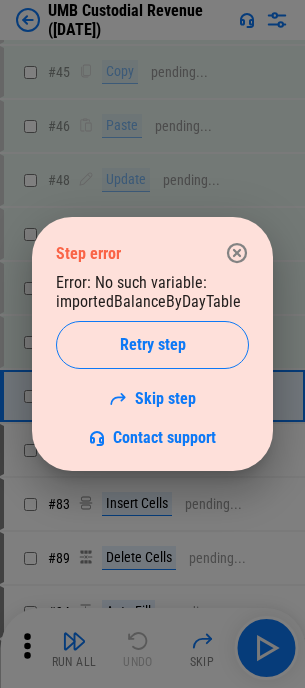 click 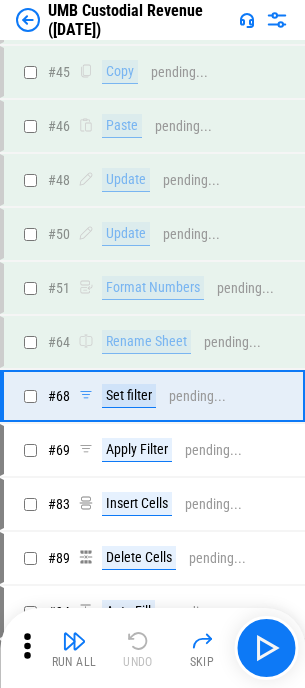 click on "Run All Undo Skip" at bounding box center (154, 648) 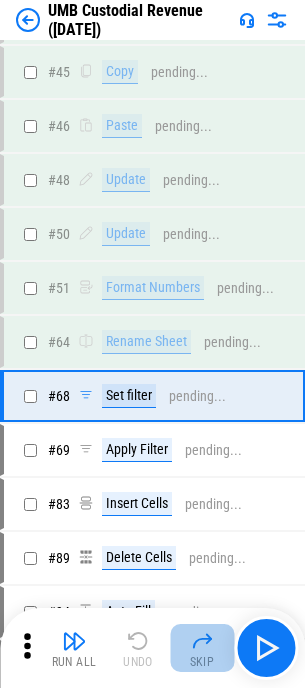click at bounding box center (202, 641) 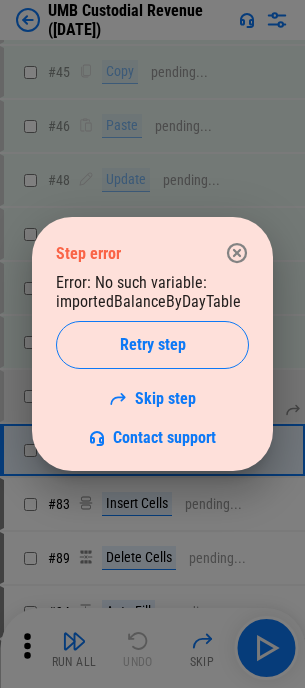 click on "Error: No such variable: importedBalanceByDayTable Retry step Skip step Contact support" at bounding box center [152, 360] 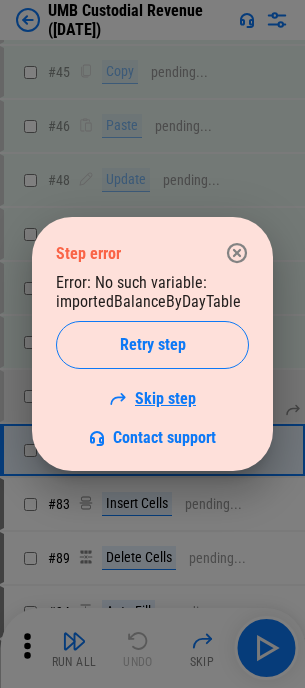 click on "Skip step" at bounding box center (152, 398) 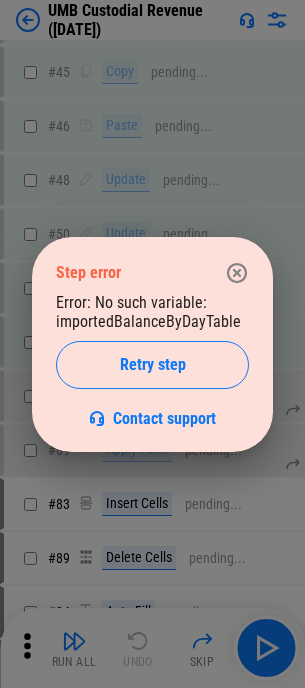 click on "Step error Error: No such variable: importedBalanceByDayTable Retry step Contact support" at bounding box center (152, 344) 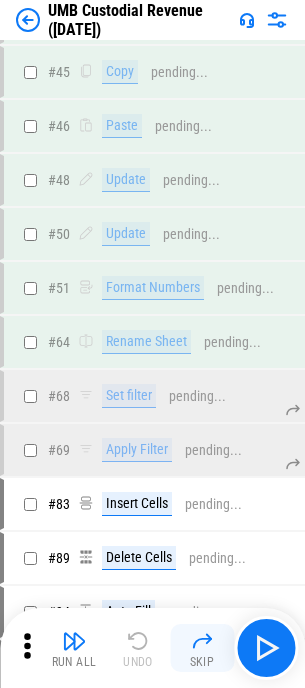 click at bounding box center [202, 641] 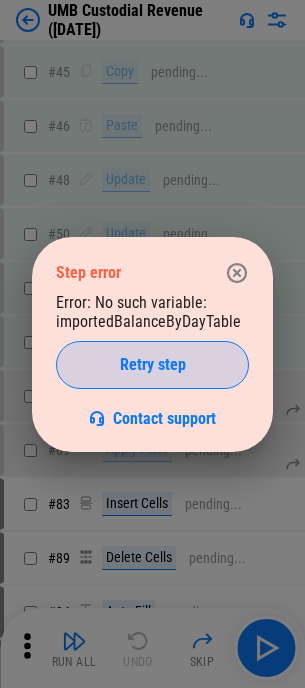 click on "Retry step" at bounding box center (153, 365) 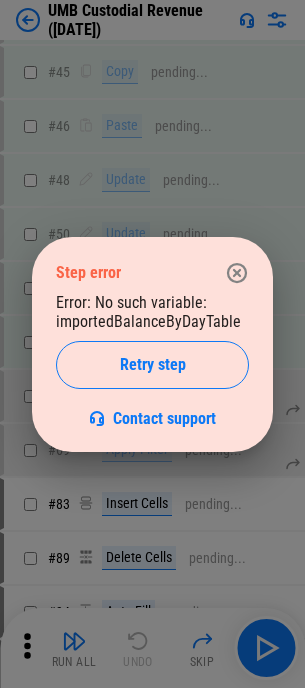 click at bounding box center (237, 273) 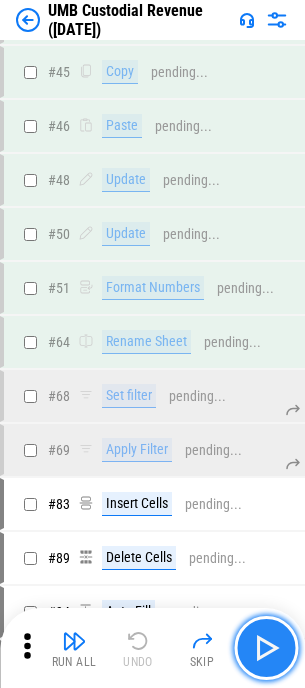 click at bounding box center (266, 648) 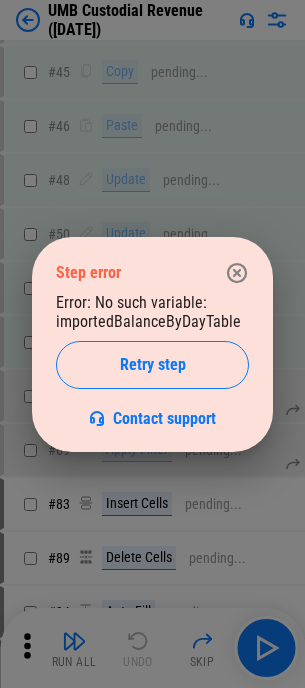 click 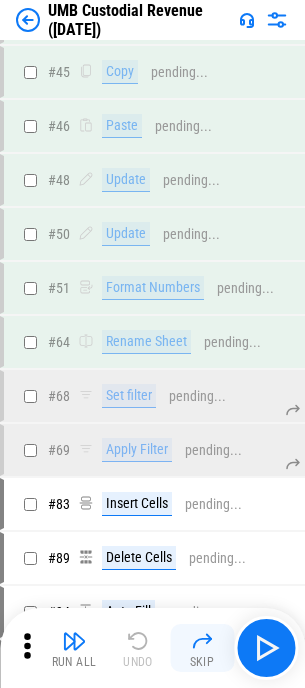 click on "Skip" at bounding box center [202, 648] 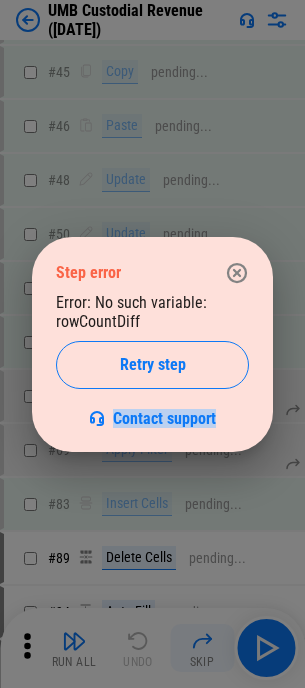 click on "Step error Error: No such variable: rowCountDiff Retry step Contact support" at bounding box center (152, 344) 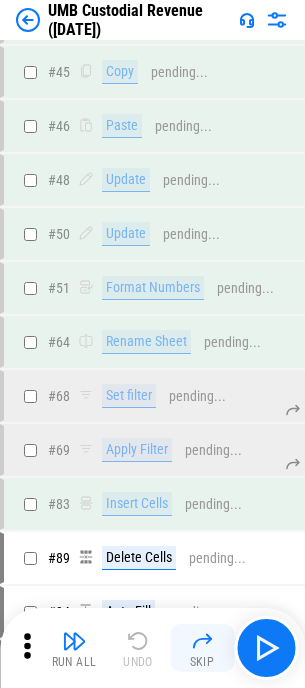 click on "Skip" at bounding box center (202, 648) 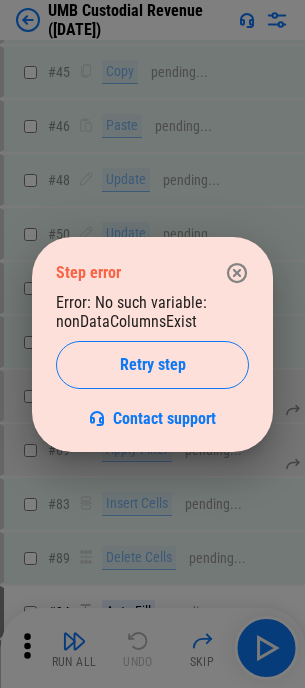 click on "Step error Error: No such variable: nonDataColumnsExist Retry step Contact support" at bounding box center [152, 344] 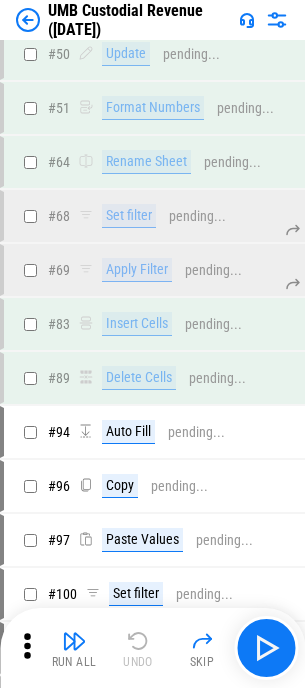 scroll, scrollTop: 1449, scrollLeft: 0, axis: vertical 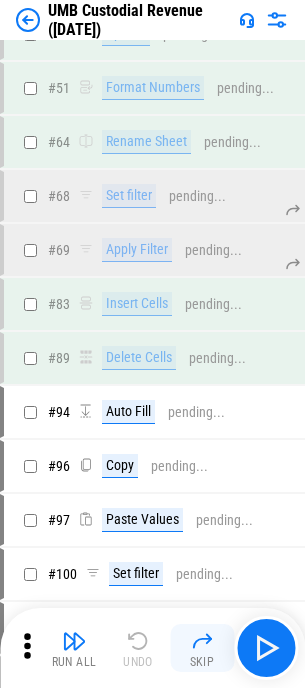 click on "Skip" at bounding box center [202, 648] 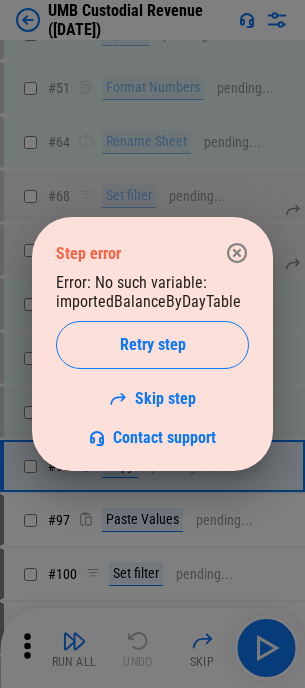 click on "Step error Error: No such variable: importedBalanceByDayTable Retry step Skip step Contact support" at bounding box center (152, 344) 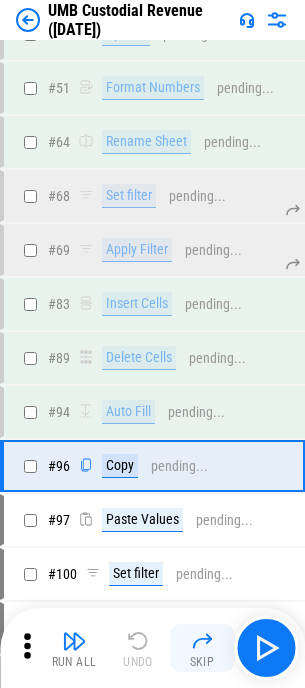 click at bounding box center [202, 641] 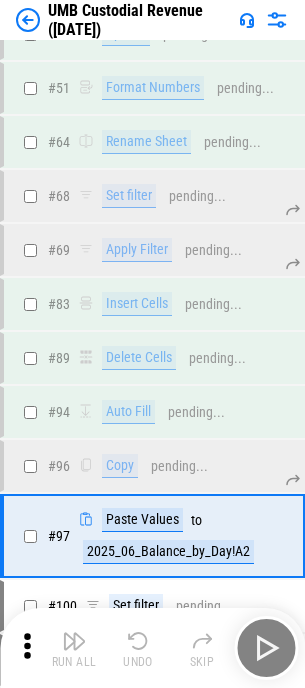 click at bounding box center [202, 641] 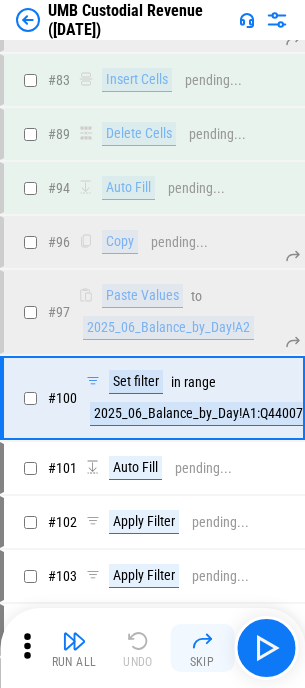 scroll, scrollTop: 1675, scrollLeft: 0, axis: vertical 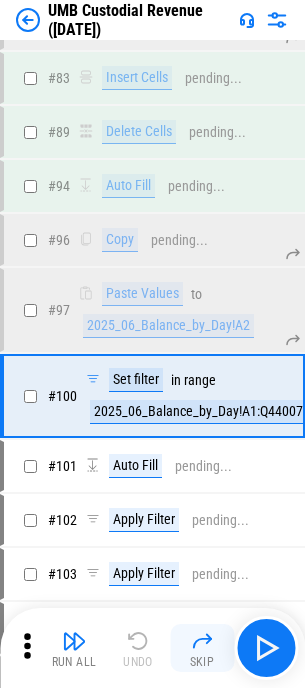 click at bounding box center [202, 641] 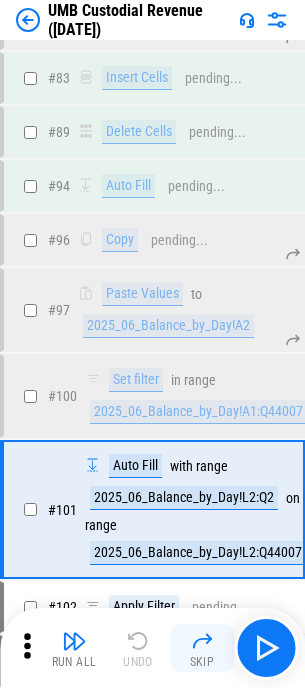 click at bounding box center [202, 641] 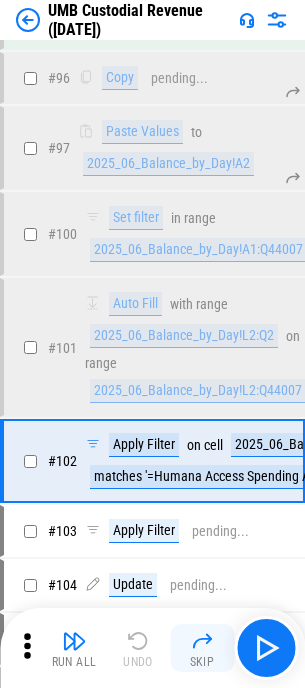 click at bounding box center [202, 641] 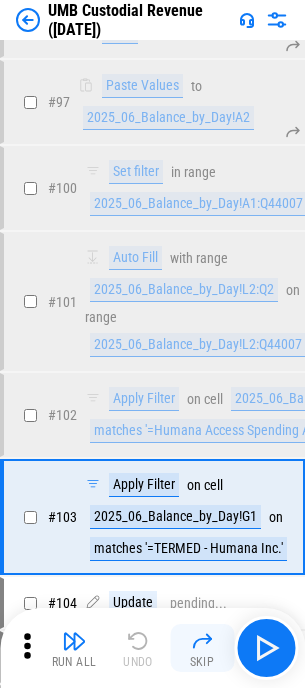 click at bounding box center [202, 641] 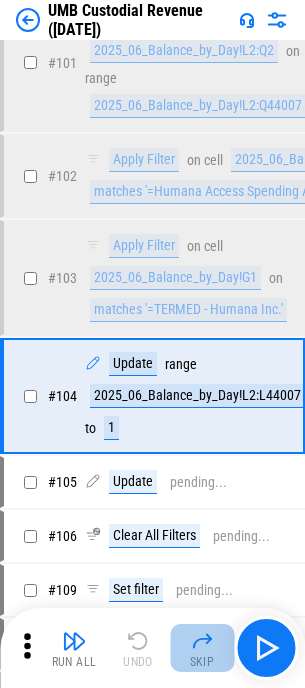 click at bounding box center [202, 641] 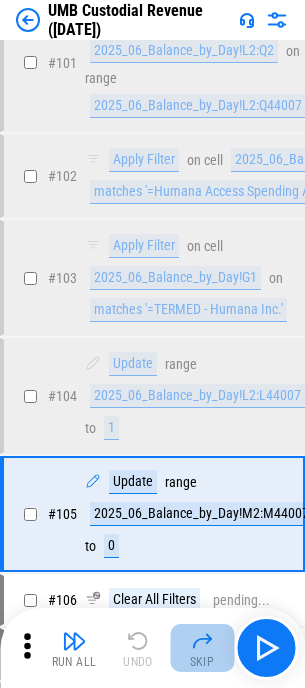 click at bounding box center (202, 641) 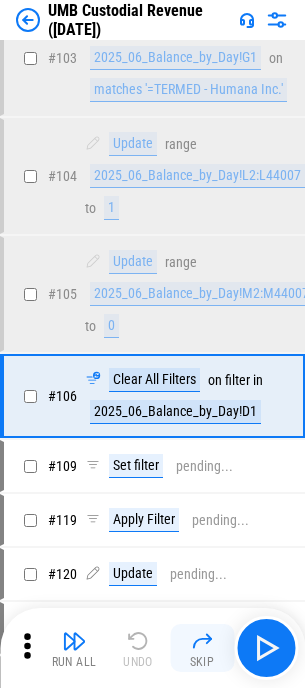 click at bounding box center [202, 641] 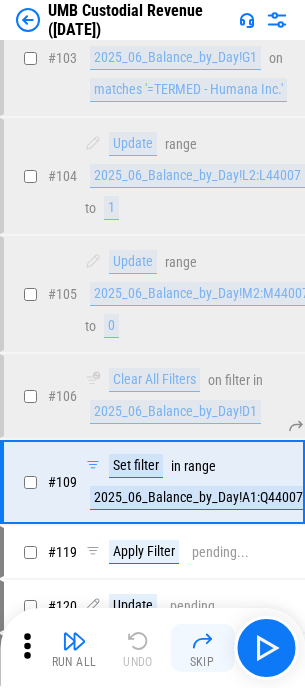 click at bounding box center (202, 641) 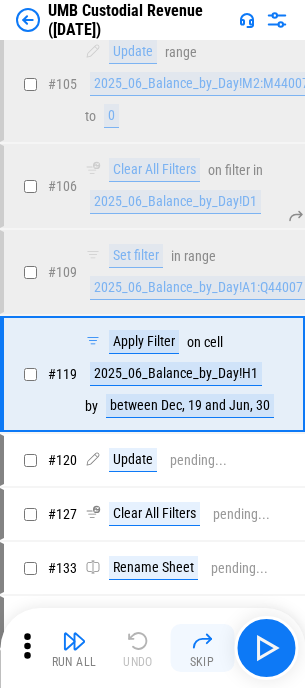 click at bounding box center (202, 641) 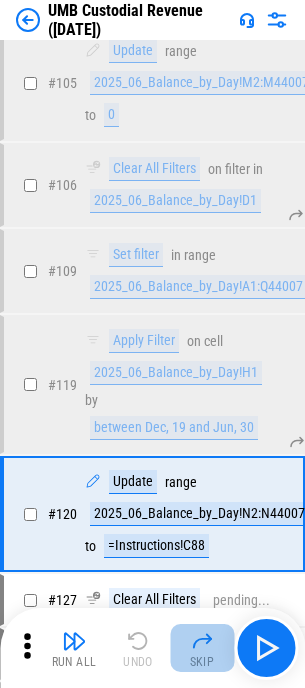 click at bounding box center (202, 641) 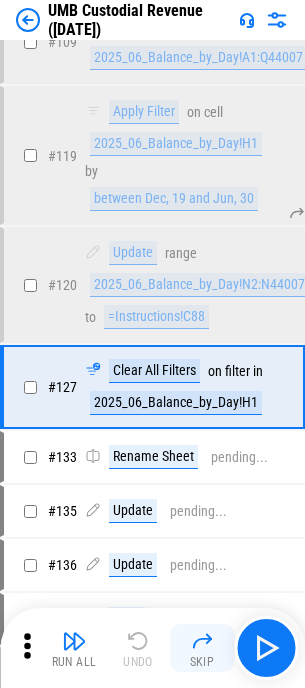 click at bounding box center [202, 641] 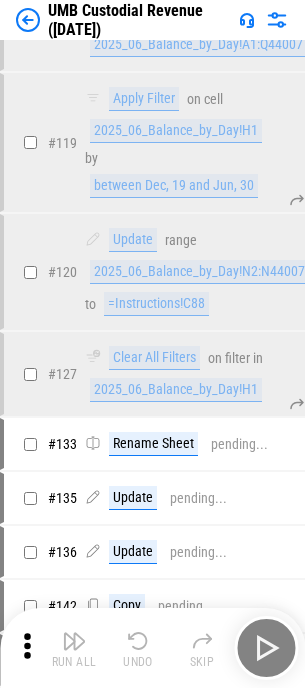 click at bounding box center [202, 641] 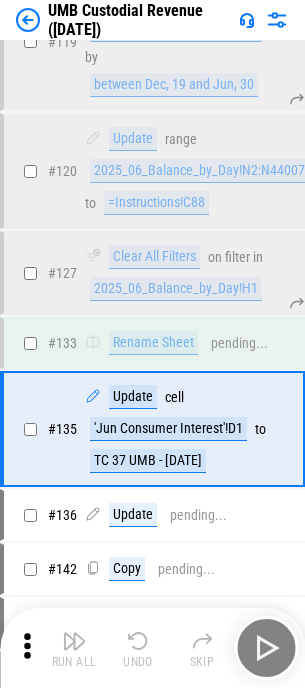 click at bounding box center (202, 641) 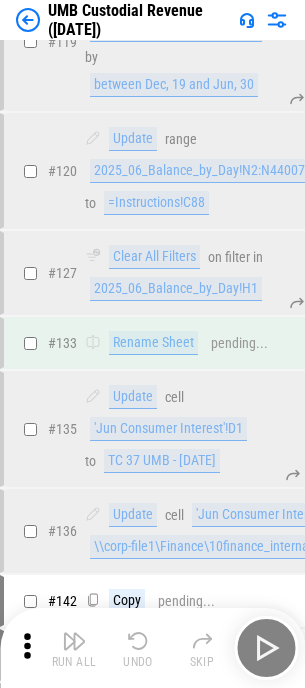 scroll, scrollTop: 3029, scrollLeft: 0, axis: vertical 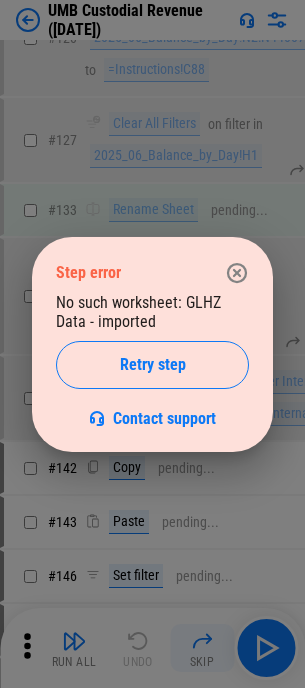 click on "Step error No such worksheet: GLHZ Data - imported Retry step Contact support" at bounding box center [152, 344] 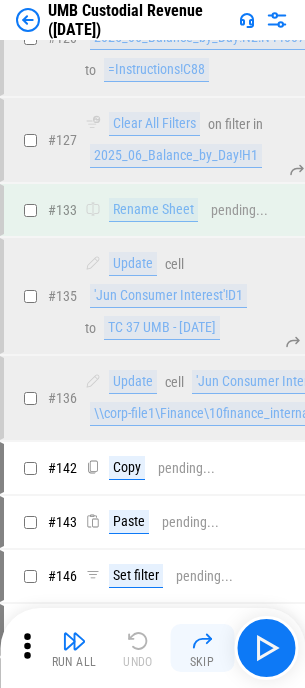 click at bounding box center [202, 641] 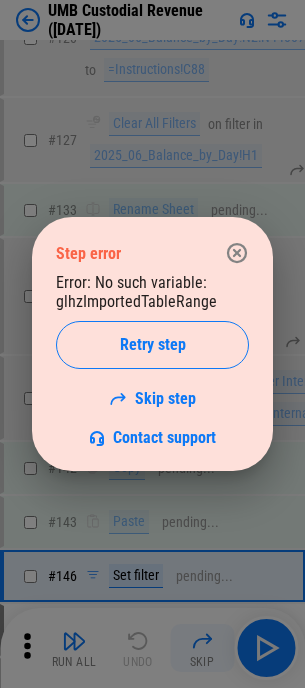 click on "Step error Error: No such variable: glhzImportedTableRange Retry step Skip step Contact support" at bounding box center (152, 344) 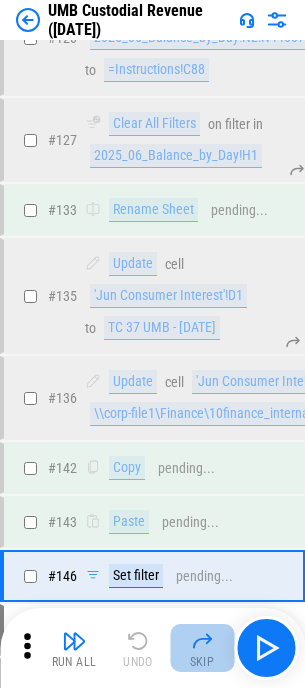 click at bounding box center (202, 641) 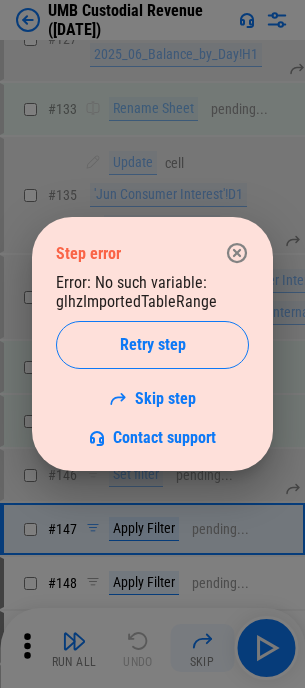 scroll, scrollTop: 3309, scrollLeft: 0, axis: vertical 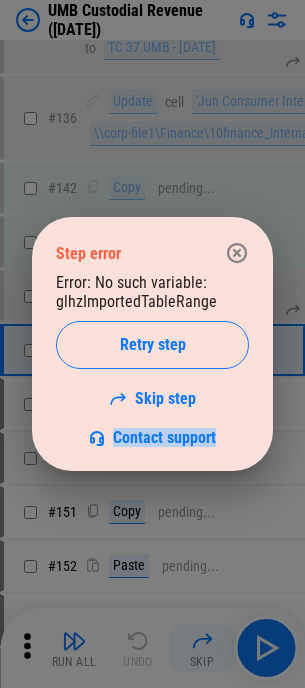 click on "Step error Error: No such variable: glhzImportedTableRange Retry step Skip step Contact support" at bounding box center (152, 344) 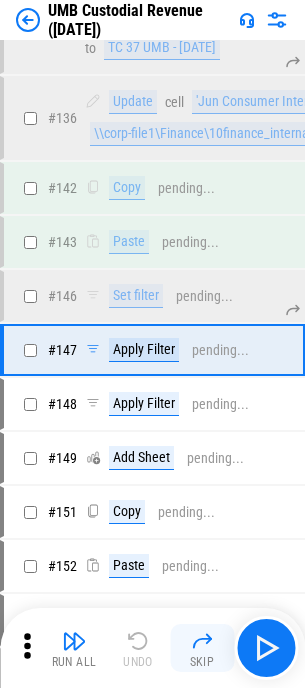 click at bounding box center (202, 641) 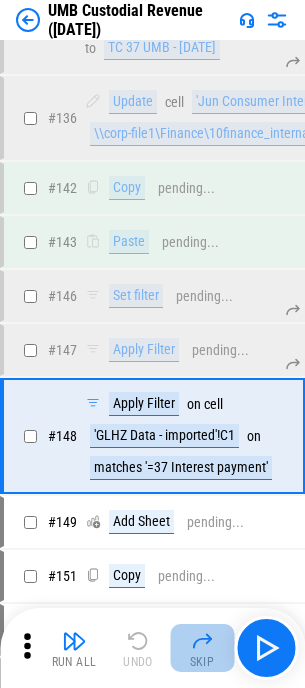 click at bounding box center [202, 641] 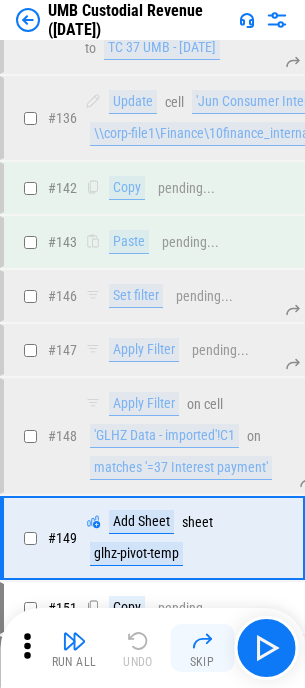 click at bounding box center [202, 641] 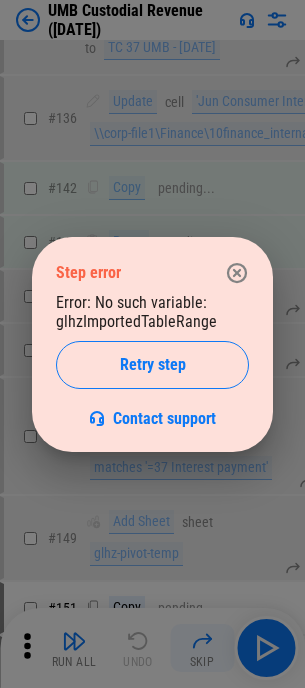 click on "Step error Error: No such variable: glhzImportedTableRange Retry step Contact support" at bounding box center [152, 344] 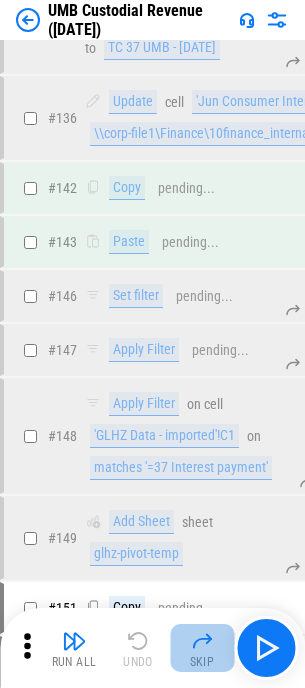 click at bounding box center [202, 641] 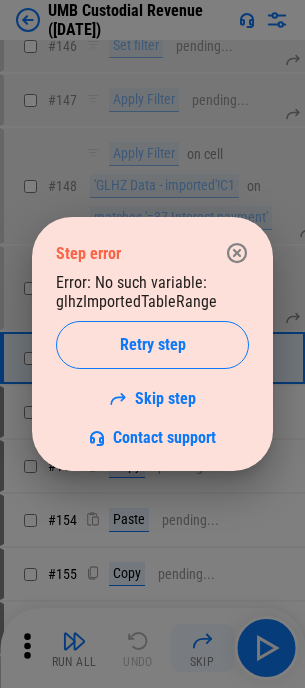 scroll, scrollTop: 3567, scrollLeft: 0, axis: vertical 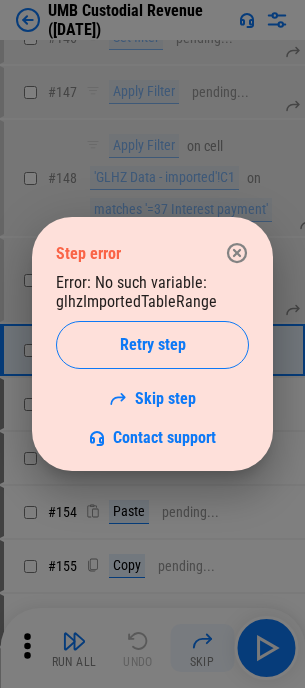 click on "Step error Error: No such variable: glhzImportedTableRange Retry step Skip step Contact support" at bounding box center [152, 344] 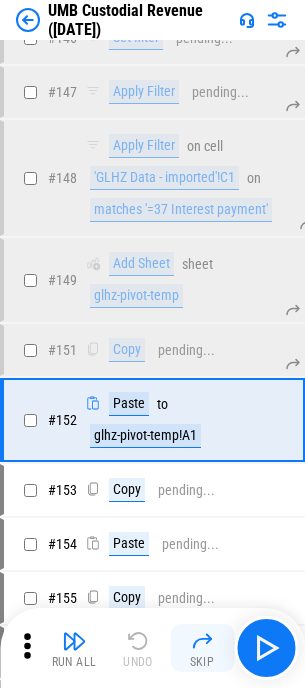 click at bounding box center (202, 641) 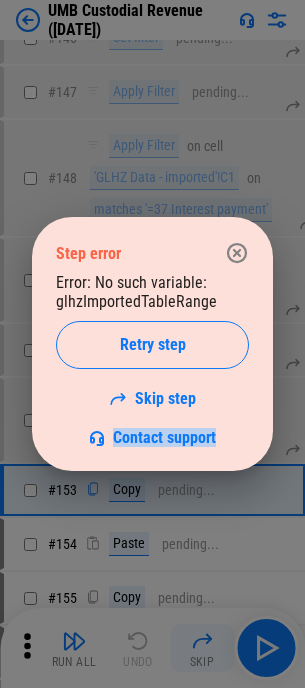 click on "Step error Error: No such variable: glhzImportedTableRange Retry step Skip step Contact support" at bounding box center [152, 344] 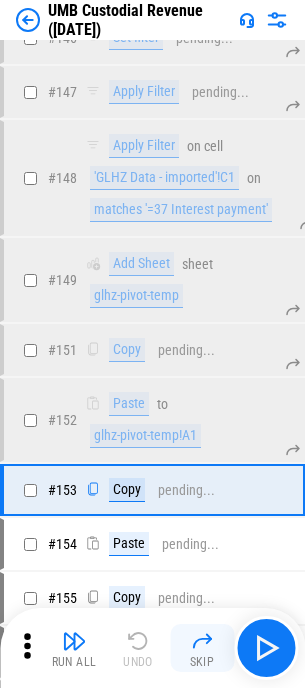 click at bounding box center (202, 641) 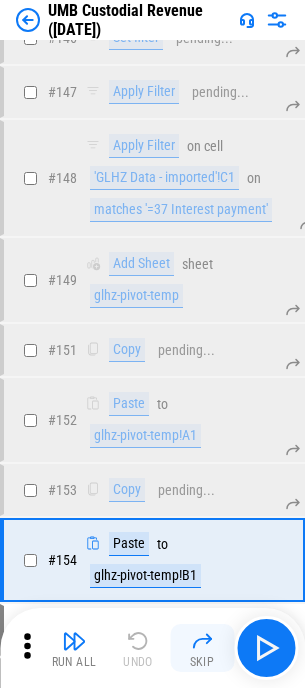 click at bounding box center (202, 641) 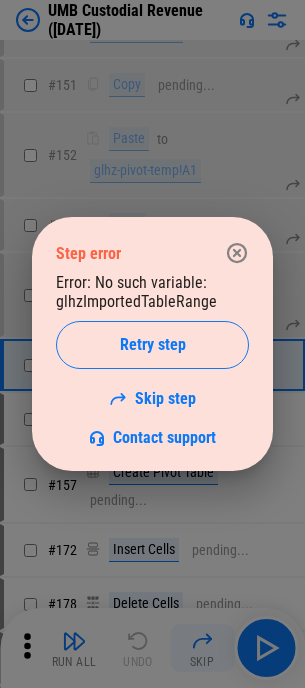 scroll, scrollTop: 3847, scrollLeft: 0, axis: vertical 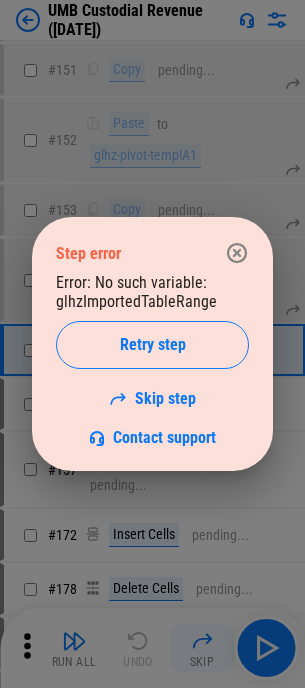 click on "Step error Error: No such variable: glhzImportedTableRange Retry step Skip step Contact support" at bounding box center (152, 344) 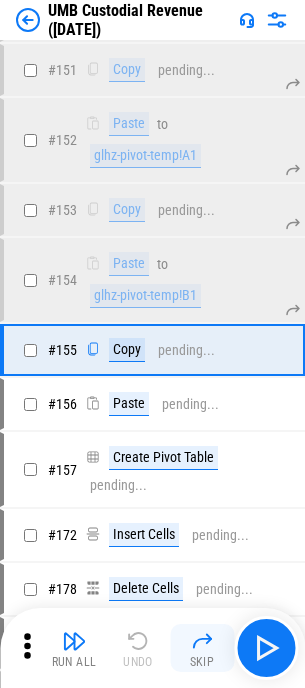 click at bounding box center (202, 641) 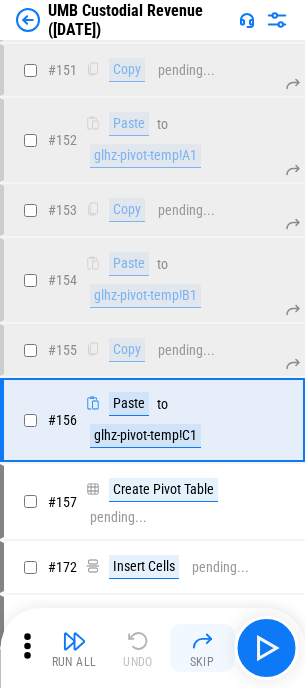 click at bounding box center (202, 641) 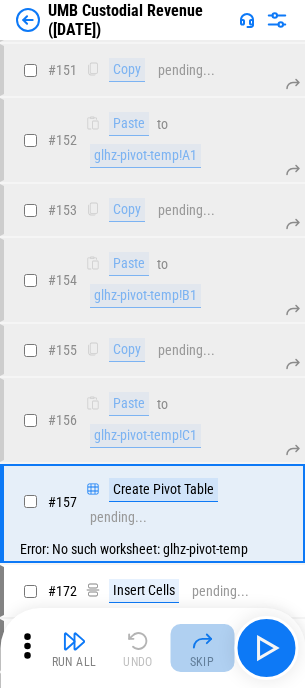 click at bounding box center [202, 641] 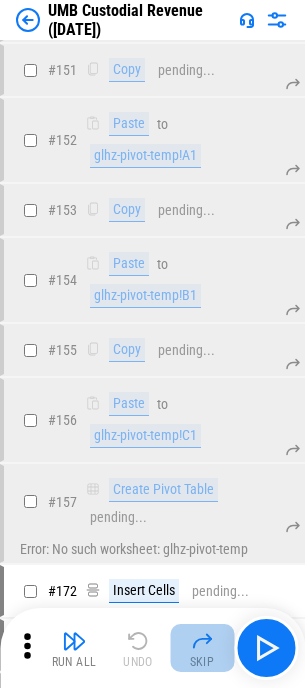 click at bounding box center [202, 641] 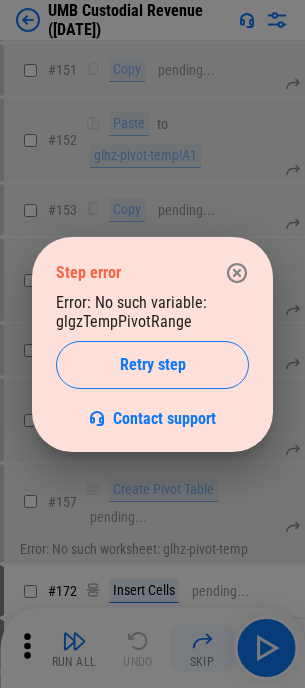 click on "Step error Error: No such variable: glgzTempPivotRange Retry step Contact support" at bounding box center [152, 344] 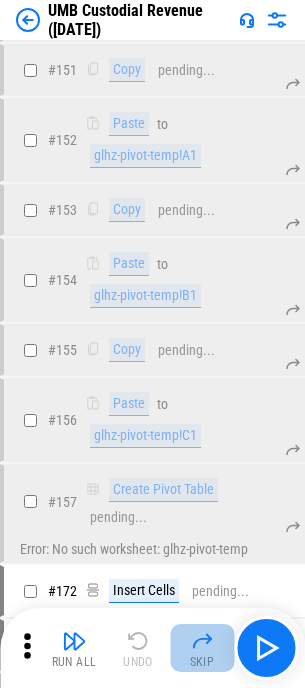 click at bounding box center (202, 641) 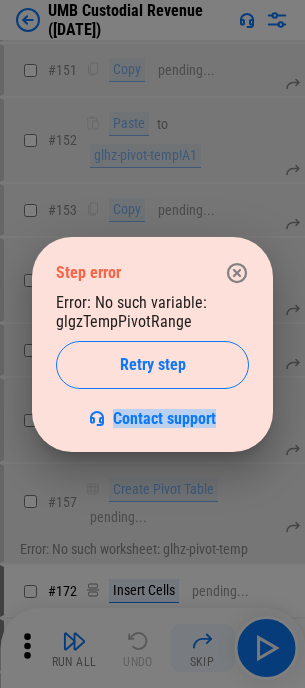 click on "Step error Error: No such variable: glgzTempPivotRange Retry step Contact support" at bounding box center [152, 344] 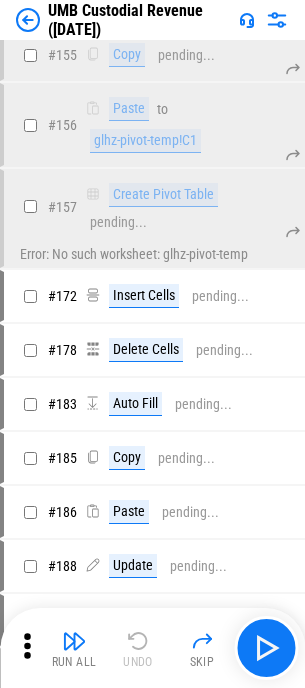 scroll, scrollTop: 4147, scrollLeft: 0, axis: vertical 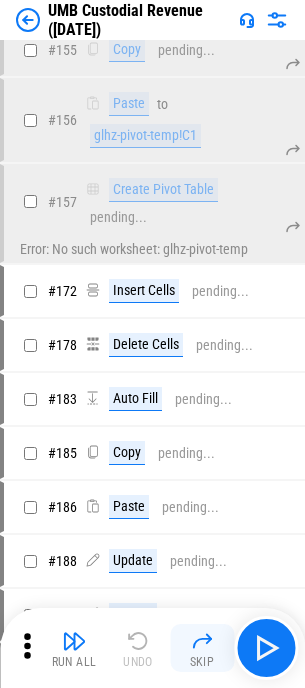 click on "Skip" at bounding box center [202, 648] 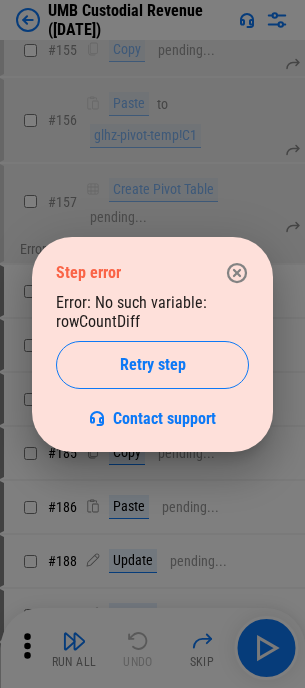 click on "Step error Error: No such variable: rowCountDiff Retry step Contact support" at bounding box center (152, 344) 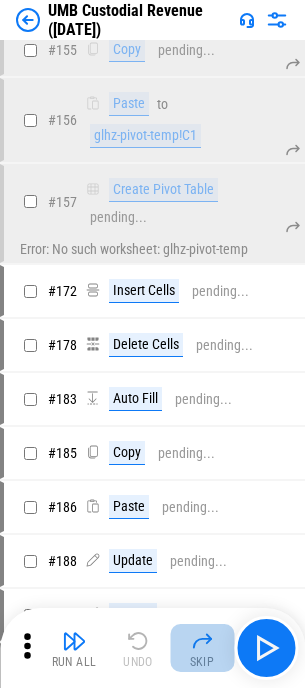 click on "Skip" at bounding box center (202, 648) 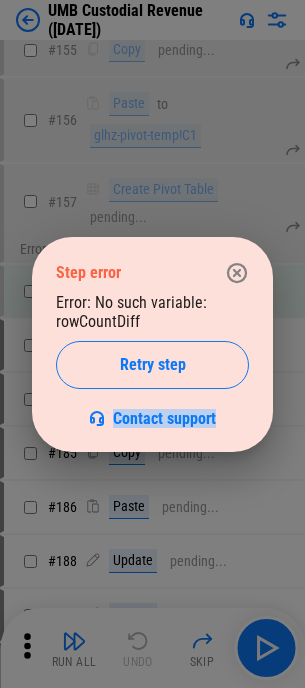 click on "Step error Error: No such variable: rowCountDiff Retry step Contact support" at bounding box center [152, 344] 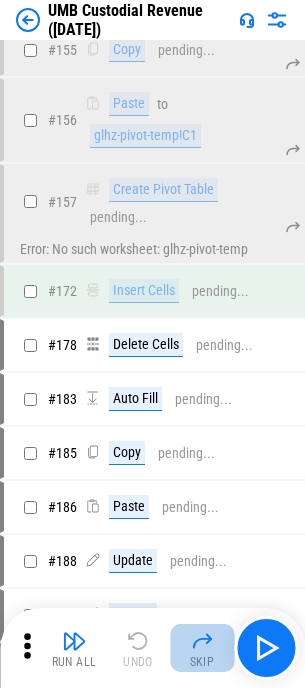 click on "Skip" at bounding box center (202, 648) 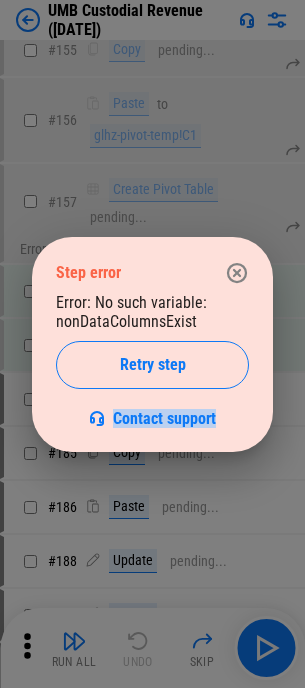 click on "Step error Error: No such variable: nonDataColumnsExist Retry step Contact support" at bounding box center (152, 344) 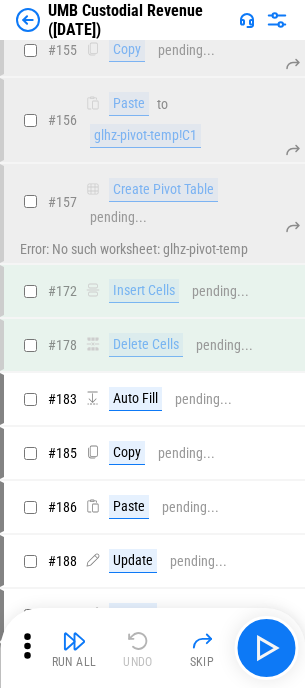 click on "Skip" at bounding box center [202, 648] 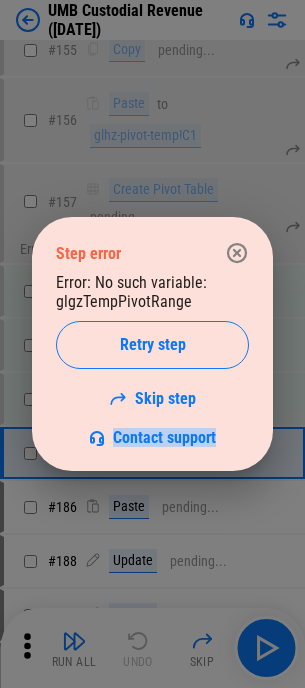 click on "Step error Error: No such variable: glgzTempPivotRange Retry step Skip step Contact support" at bounding box center [152, 344] 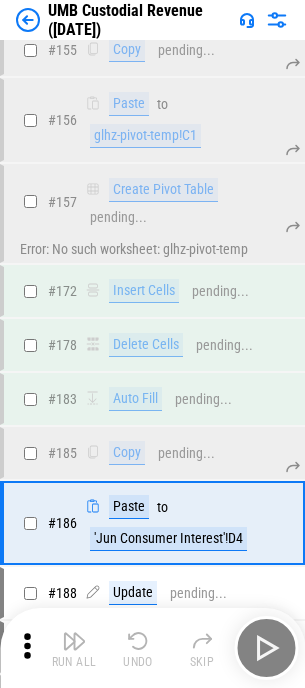 click on "Skip" at bounding box center (202, 648) 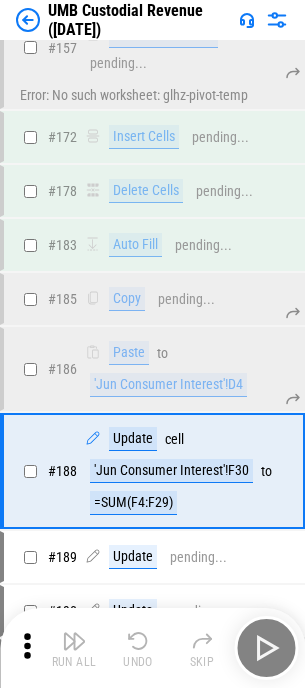 click on "Skip" at bounding box center (202, 648) 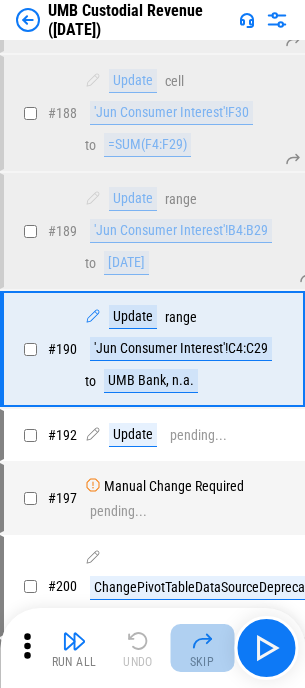 click on "Skip" at bounding box center (202, 648) 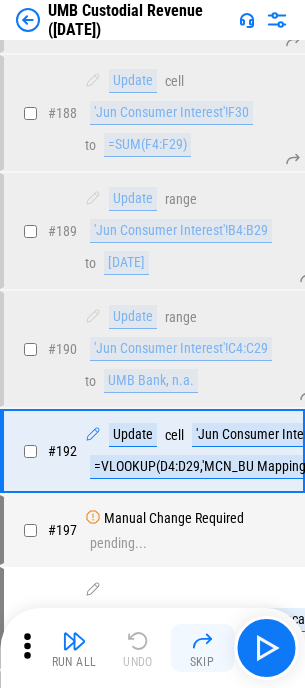 click on "Skip" at bounding box center [202, 648] 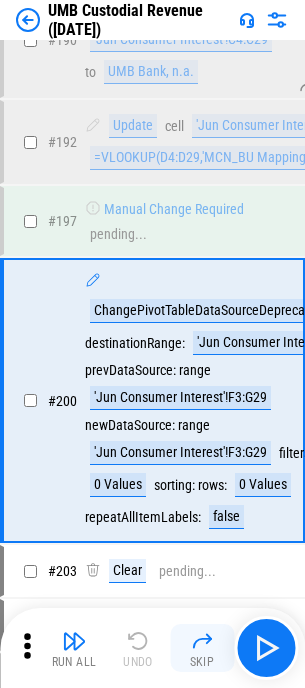 scroll, scrollTop: 5020, scrollLeft: 0, axis: vertical 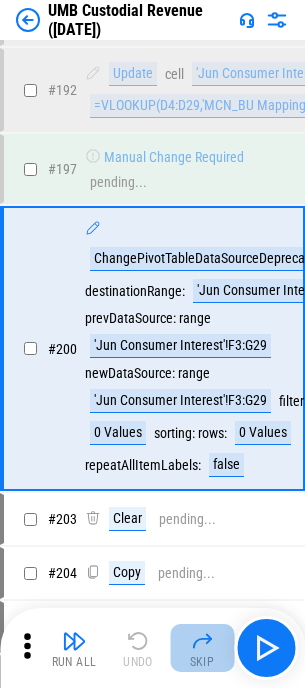 click on "Skip" at bounding box center [202, 648] 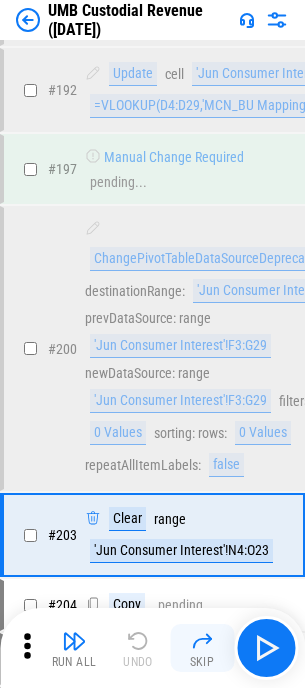 click on "Skip" at bounding box center (202, 648) 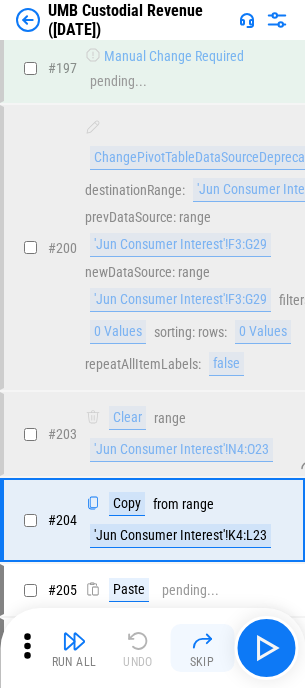 scroll, scrollTop: 5292, scrollLeft: 0, axis: vertical 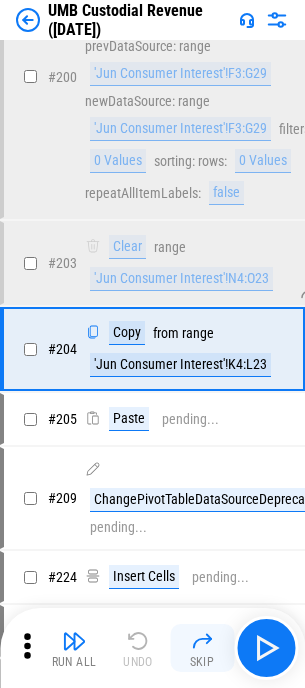 click on "Skip" at bounding box center [202, 648] 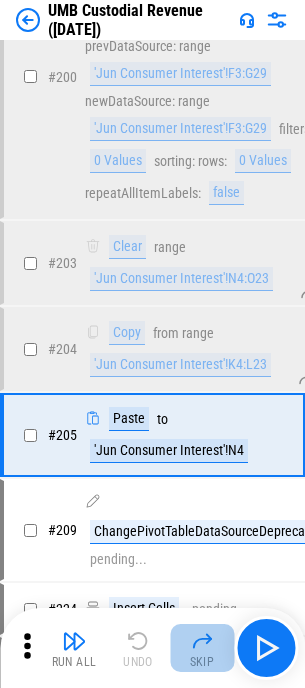 click on "Skip" at bounding box center [202, 648] 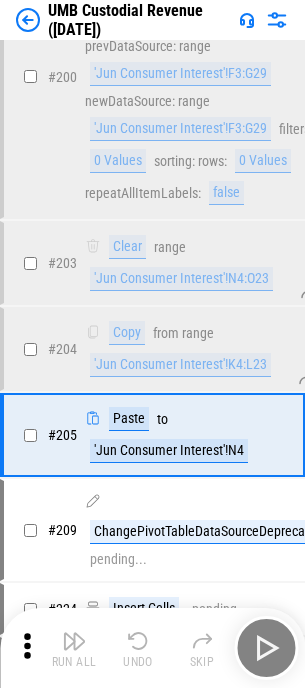 click on "Run All Undo Skip" at bounding box center (154, 648) 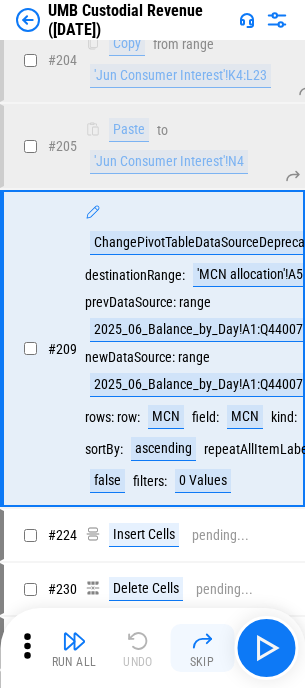 click on "Skip" at bounding box center [202, 648] 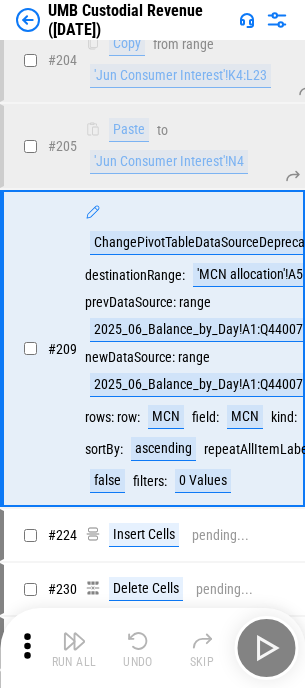click on "Skip" at bounding box center [202, 648] 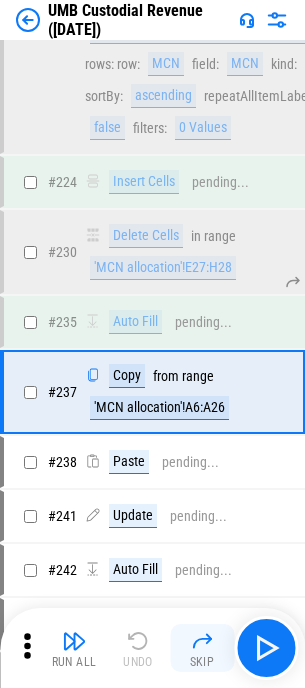 scroll, scrollTop: 5977, scrollLeft: 0, axis: vertical 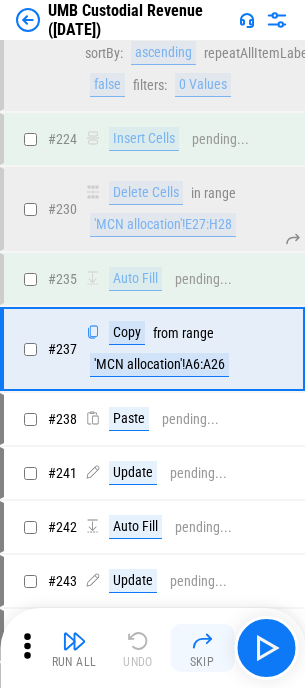 click on "Skip" at bounding box center (202, 648) 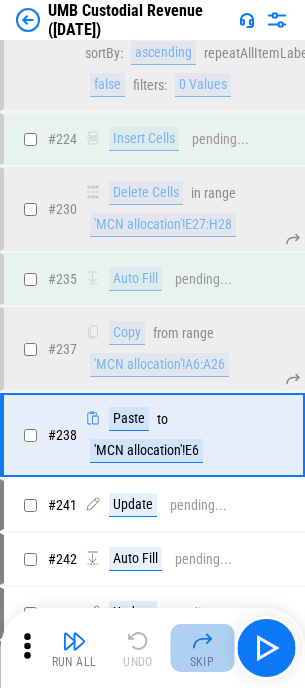 click on "Skip" at bounding box center [202, 648] 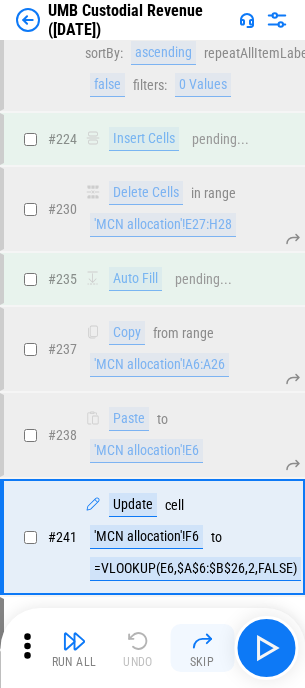 click on "Skip" at bounding box center [202, 648] 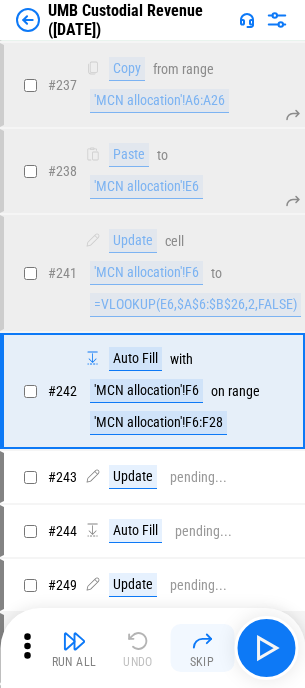 scroll, scrollTop: 6283, scrollLeft: 0, axis: vertical 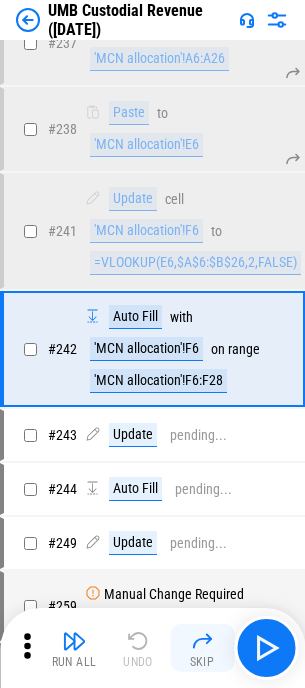click on "Skip" at bounding box center (202, 648) 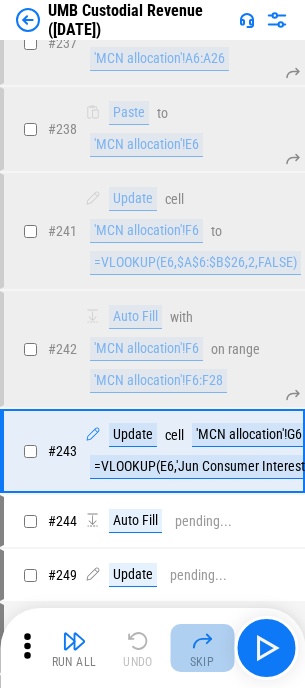 click on "Skip" at bounding box center [202, 648] 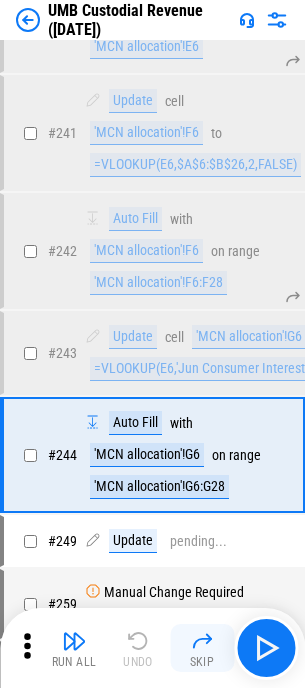 scroll, scrollTop: 6487, scrollLeft: 0, axis: vertical 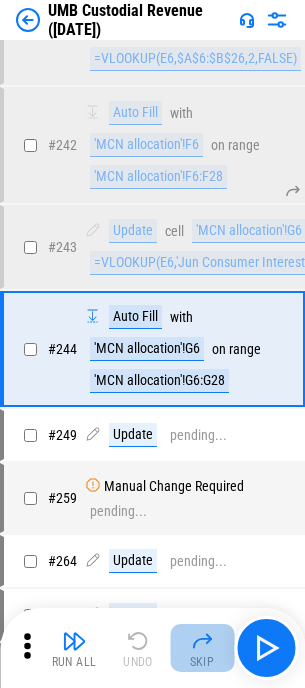 click on "Skip" at bounding box center (202, 648) 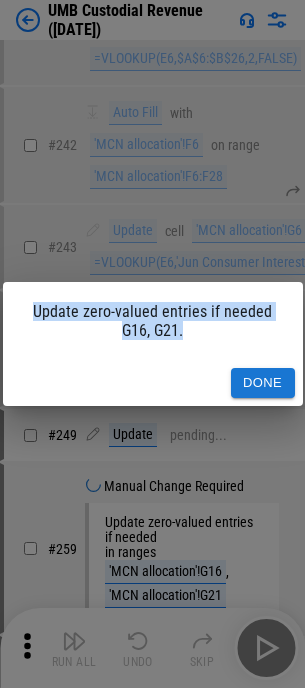 click on "Update zero-valued entries if needed
G16, G21. Done" at bounding box center [152, 344] 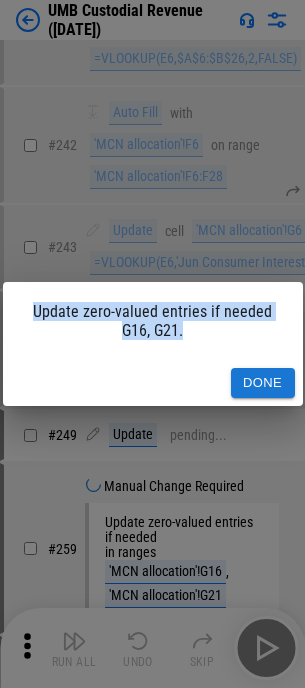 click on "Done" at bounding box center [263, 383] 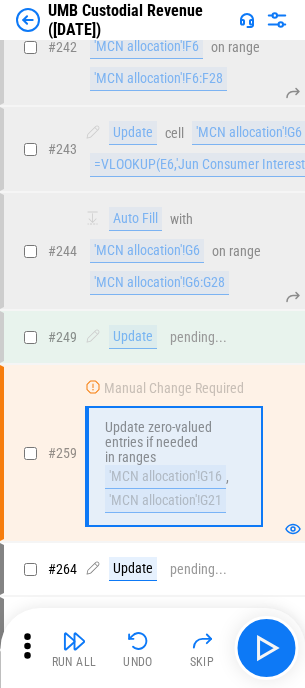 scroll, scrollTop: 6689, scrollLeft: 0, axis: vertical 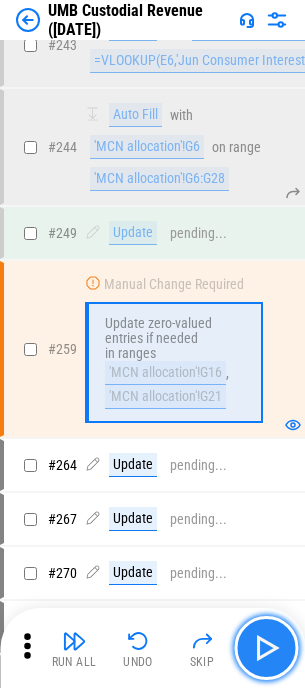 click at bounding box center (266, 648) 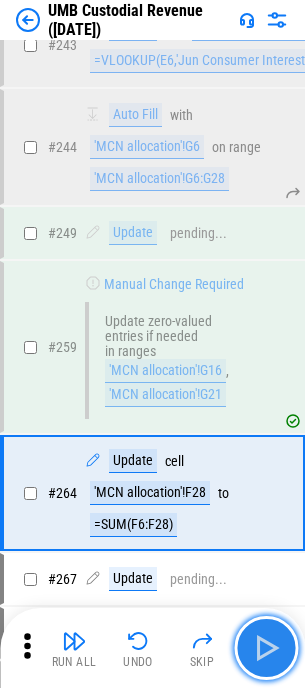 click at bounding box center [266, 648] 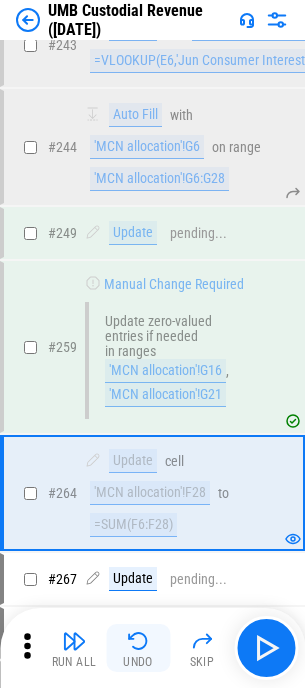 click on "Undo" at bounding box center (138, 648) 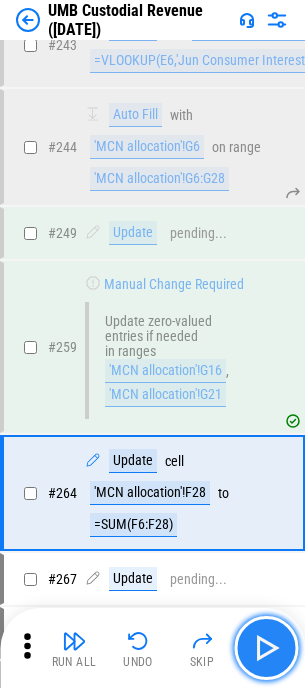 click at bounding box center [266, 648] 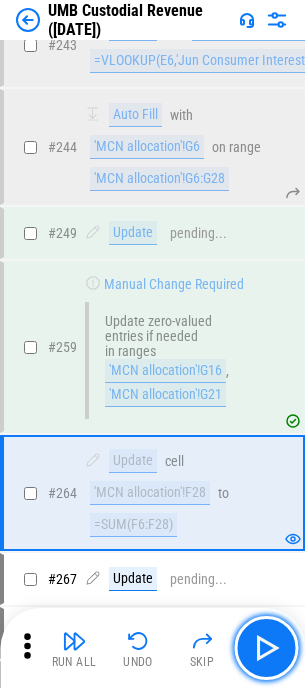 click at bounding box center [266, 648] 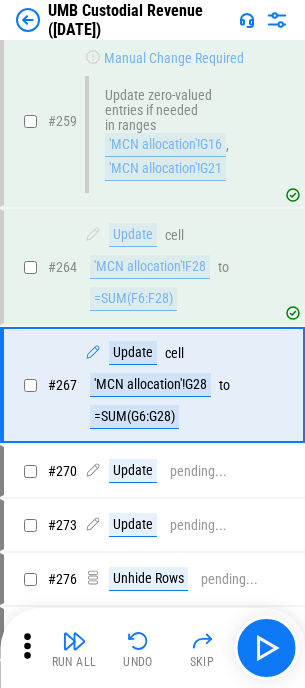 scroll, scrollTop: 6951, scrollLeft: 0, axis: vertical 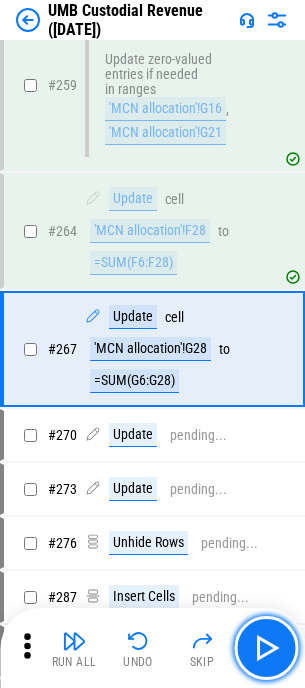 click at bounding box center [266, 648] 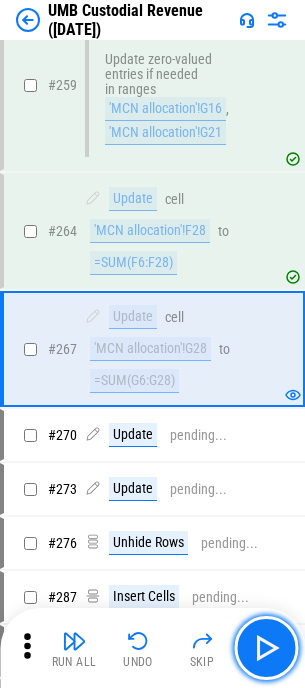 click at bounding box center (266, 648) 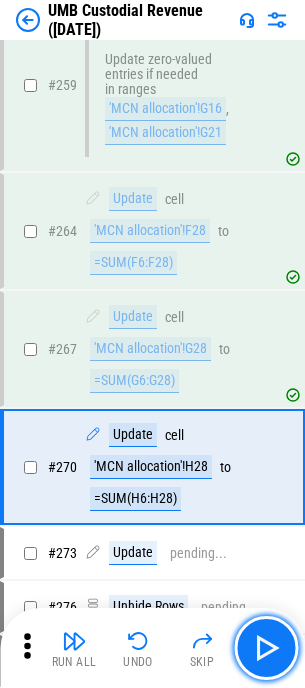 click at bounding box center (266, 648) 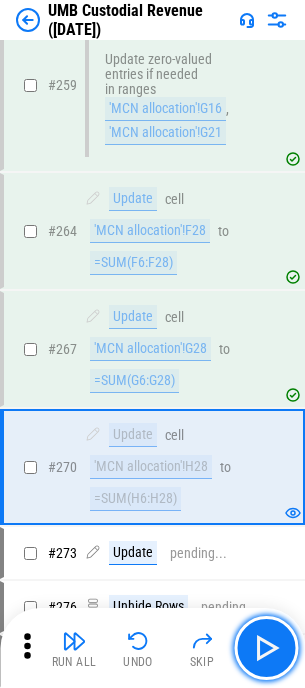 click at bounding box center (266, 648) 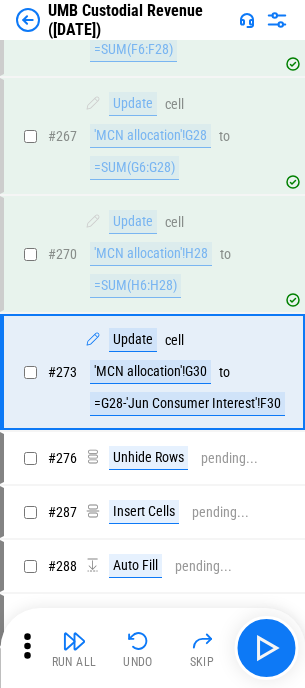 scroll, scrollTop: 7187, scrollLeft: 0, axis: vertical 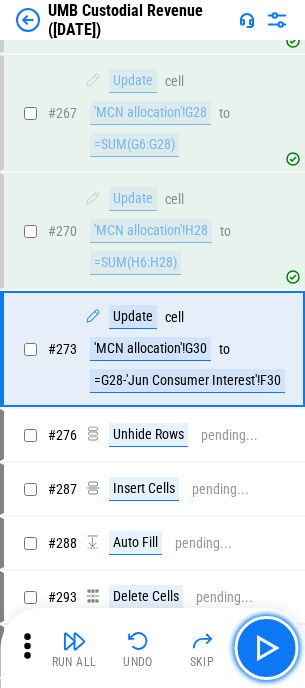 click at bounding box center (266, 648) 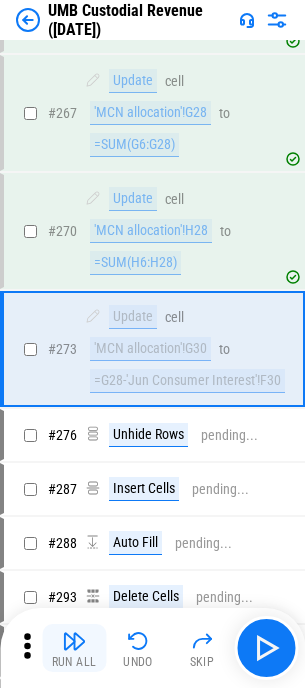 click on "Run All" at bounding box center (74, 662) 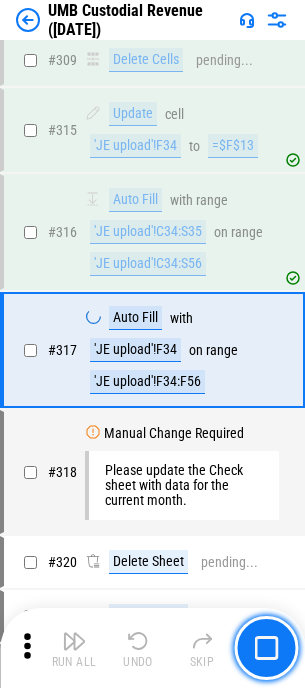 scroll, scrollTop: 8015, scrollLeft: 0, axis: vertical 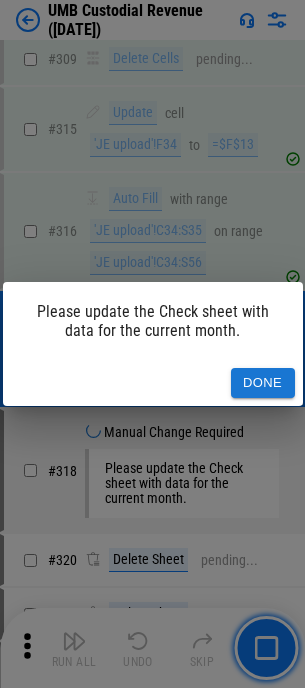 click on "Done" at bounding box center (263, 383) 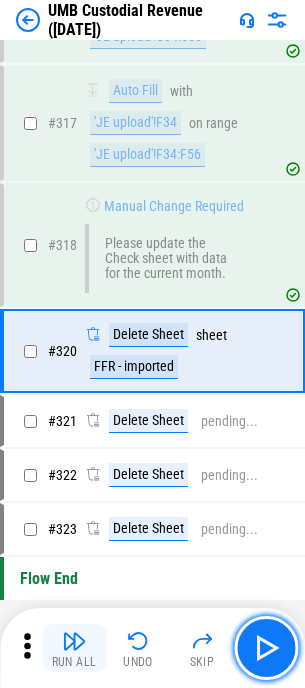 scroll, scrollTop: 8243, scrollLeft: 0, axis: vertical 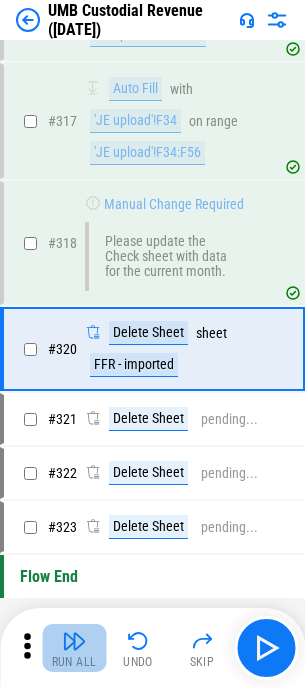 click at bounding box center [74, 641] 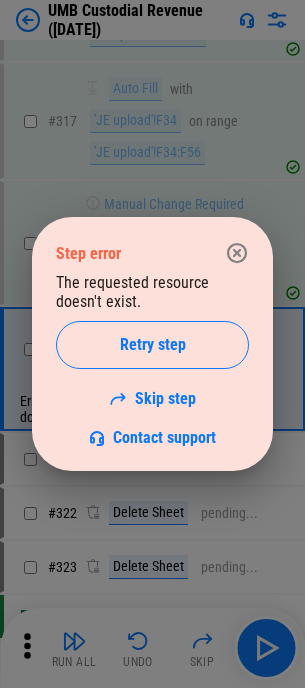 click on "Step error The requested resource doesn't exist. Retry step Skip step Contact support" at bounding box center [152, 344] 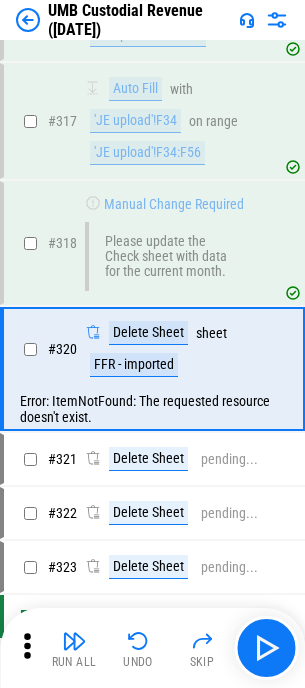 click on "Run All Undo Skip" at bounding box center [154, 648] 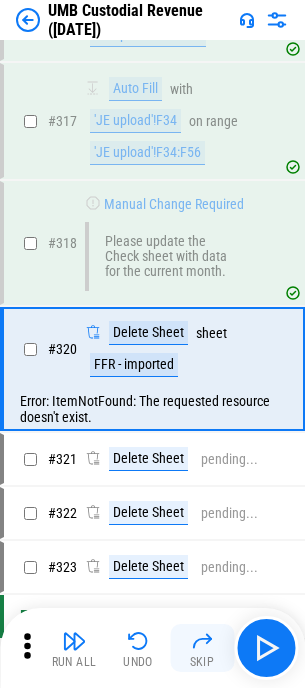 click at bounding box center (202, 641) 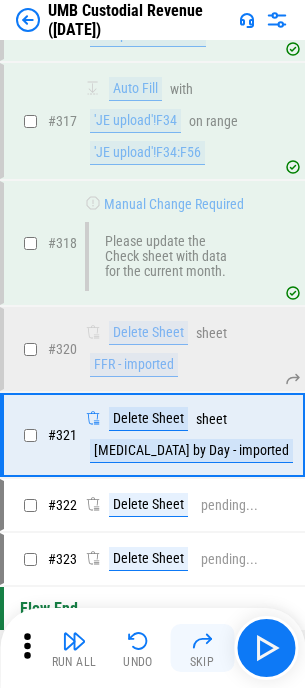 click on "Skip" at bounding box center (202, 662) 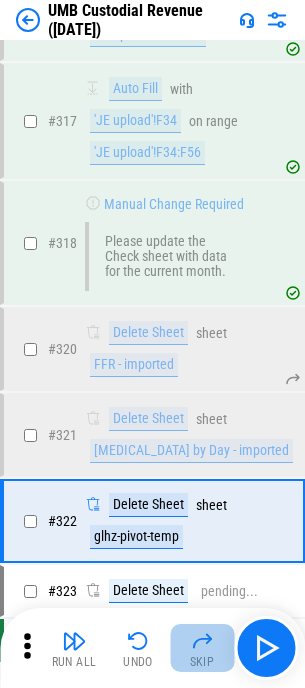 click on "Skip" at bounding box center (202, 662) 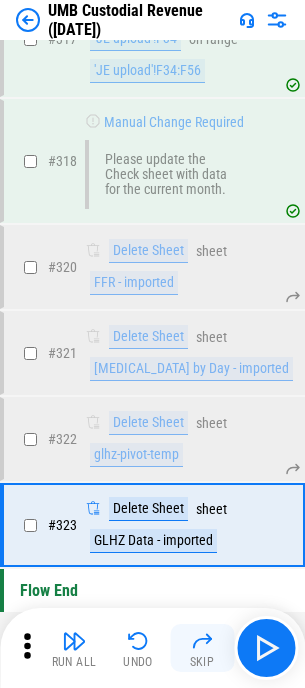 scroll, scrollTop: 8344, scrollLeft: 0, axis: vertical 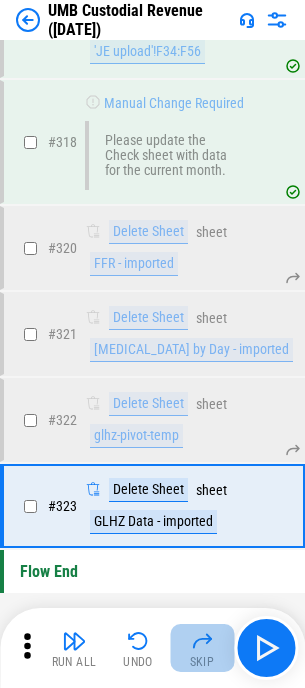click on "Skip" at bounding box center (202, 662) 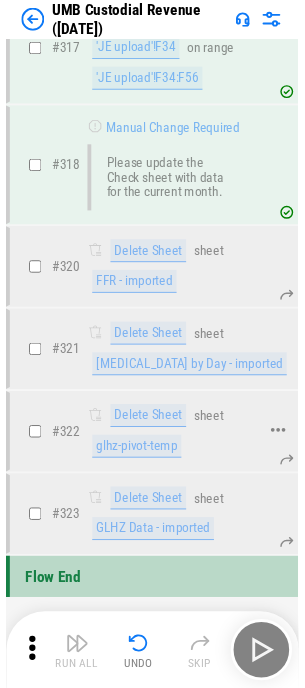 scroll, scrollTop: 8344, scrollLeft: 0, axis: vertical 